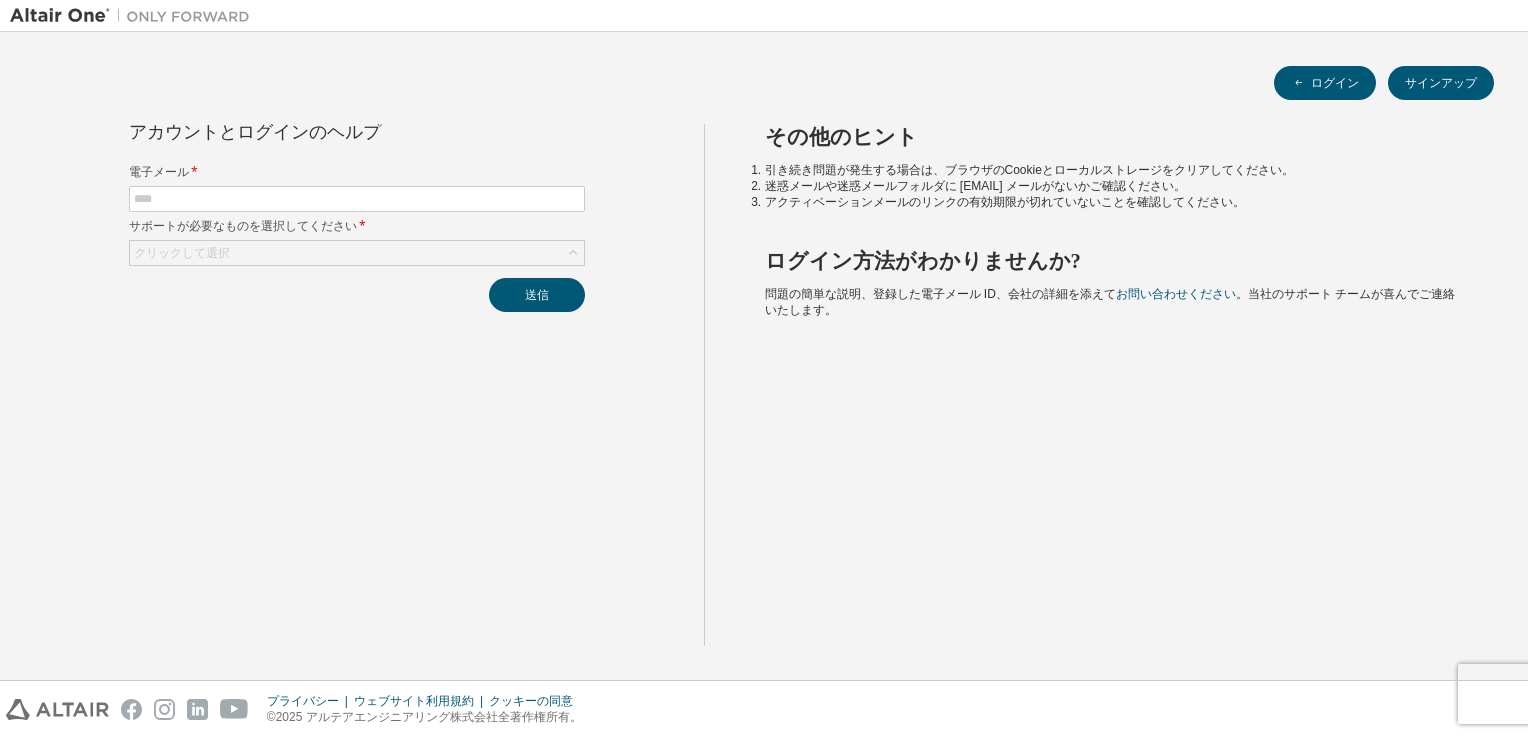 scroll, scrollTop: 0, scrollLeft: 0, axis: both 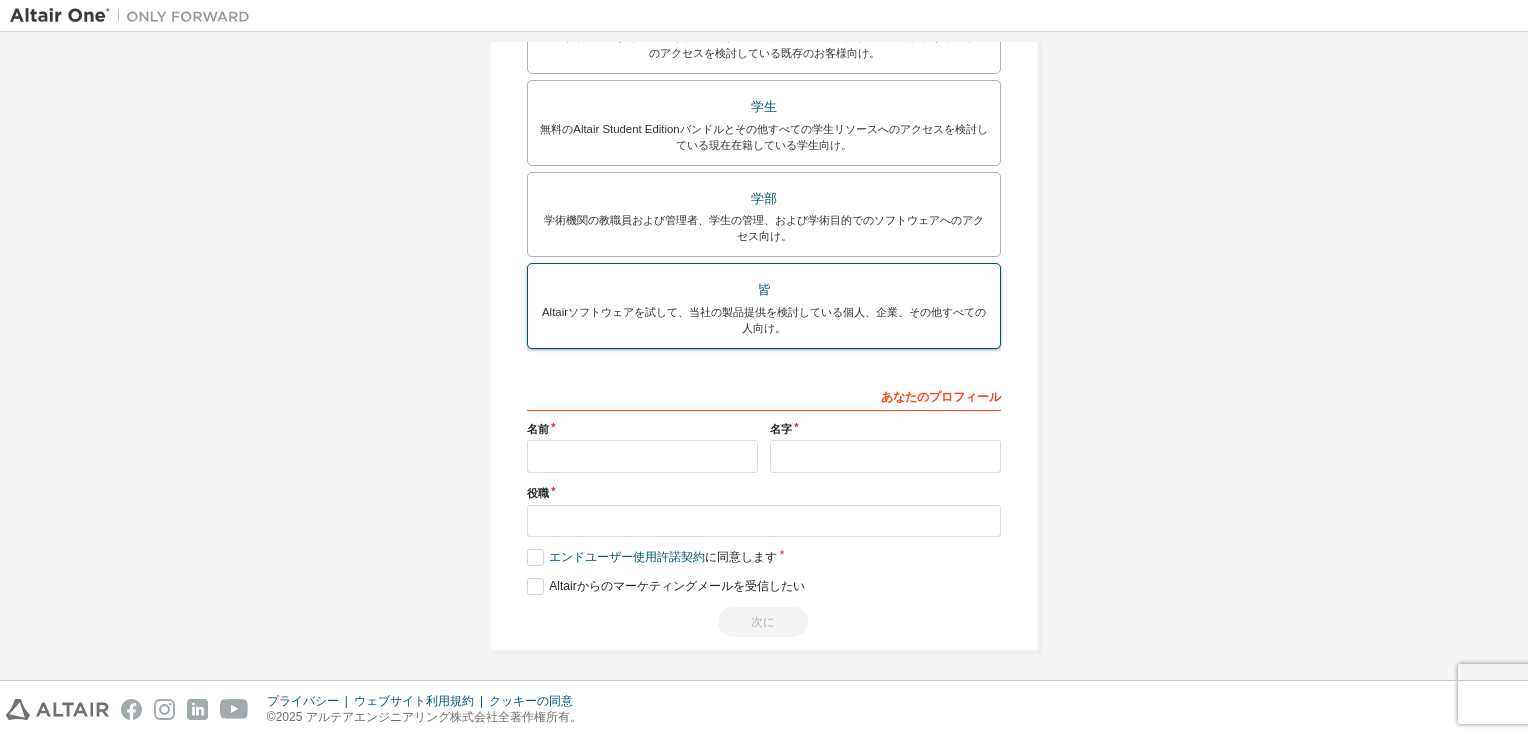 click on "Altairソフトウェアを試して、当社の製品提供を検討している個人、企業、その他すべての人向け。" at bounding box center (764, 320) 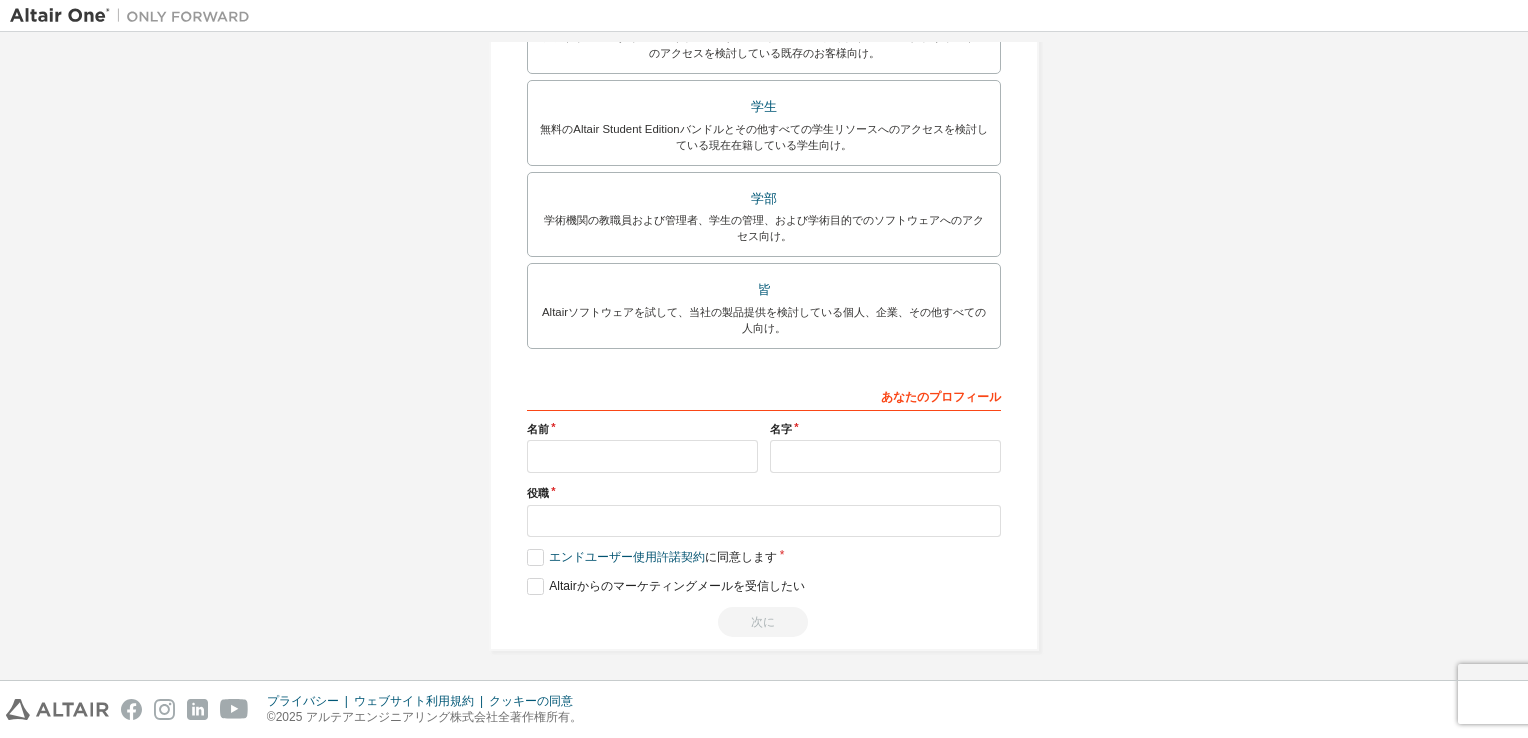 click on "名前" at bounding box center (642, 429) 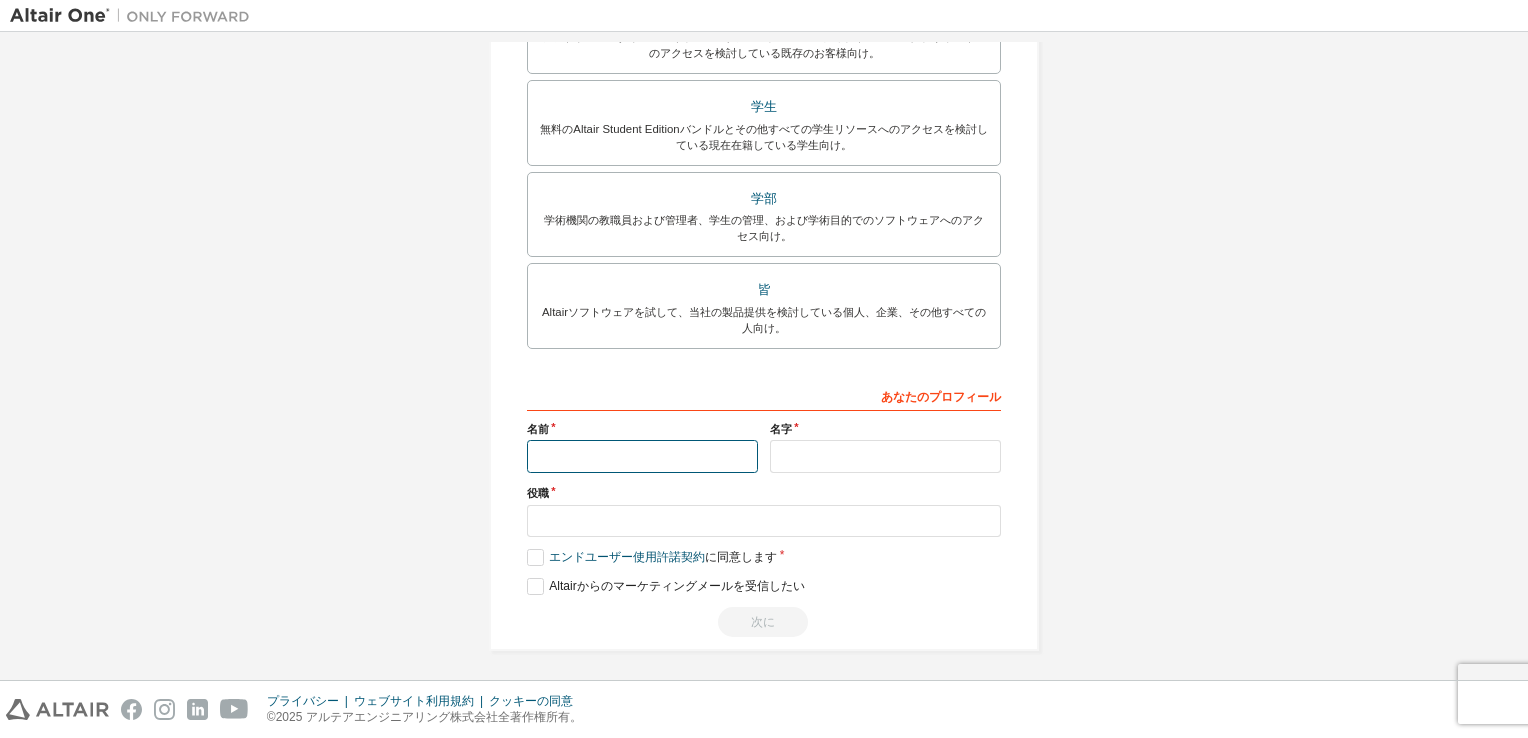 click at bounding box center (642, 456) 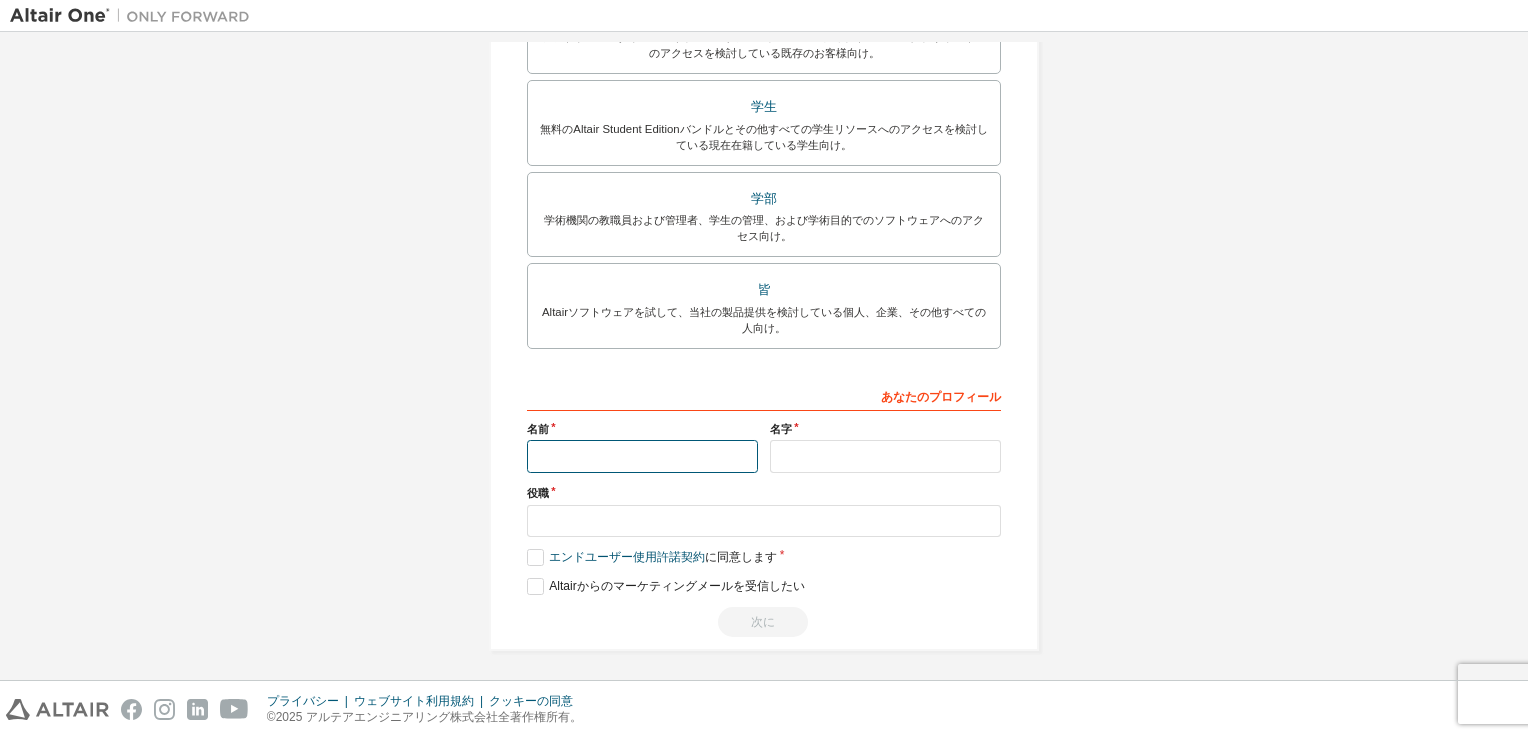 click at bounding box center (642, 456) 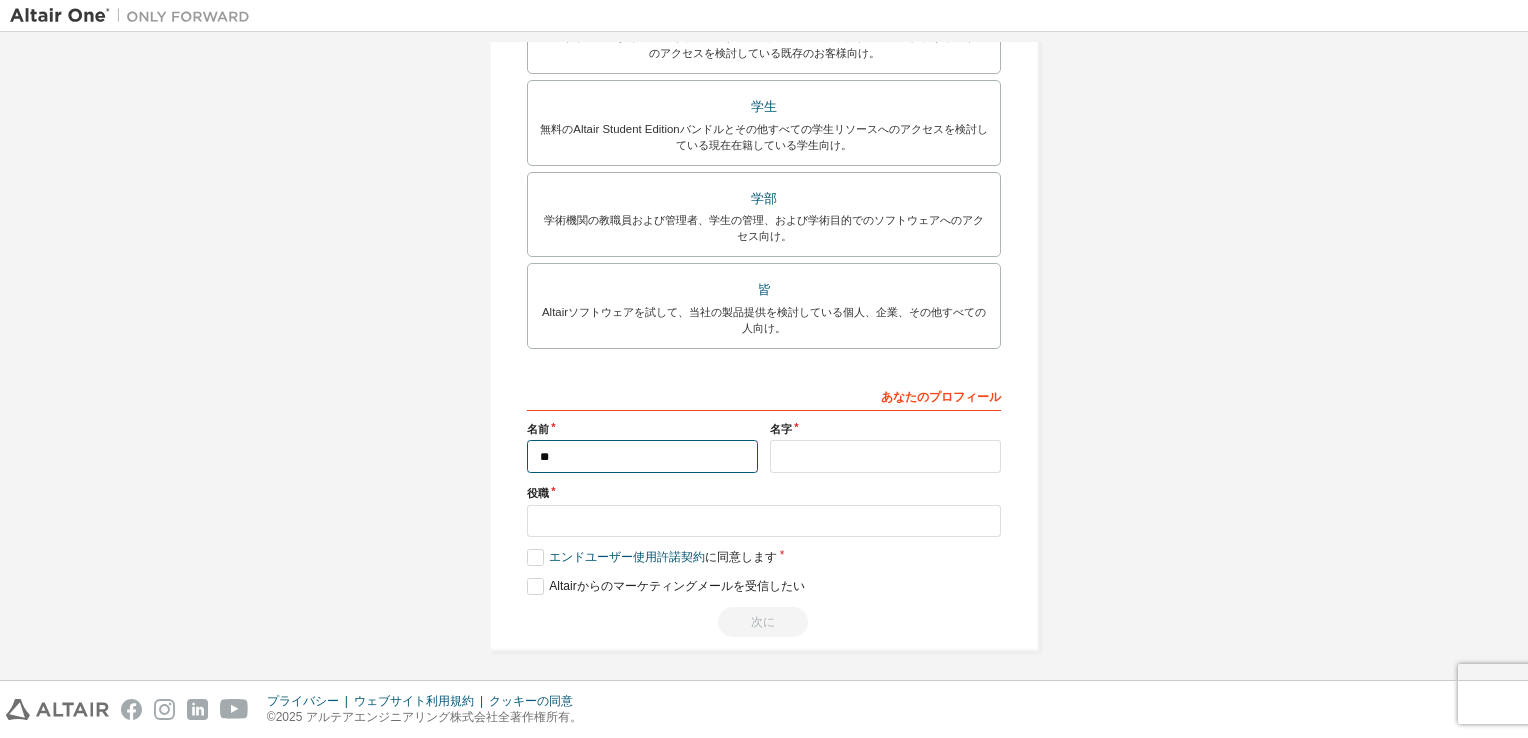 type on "*" 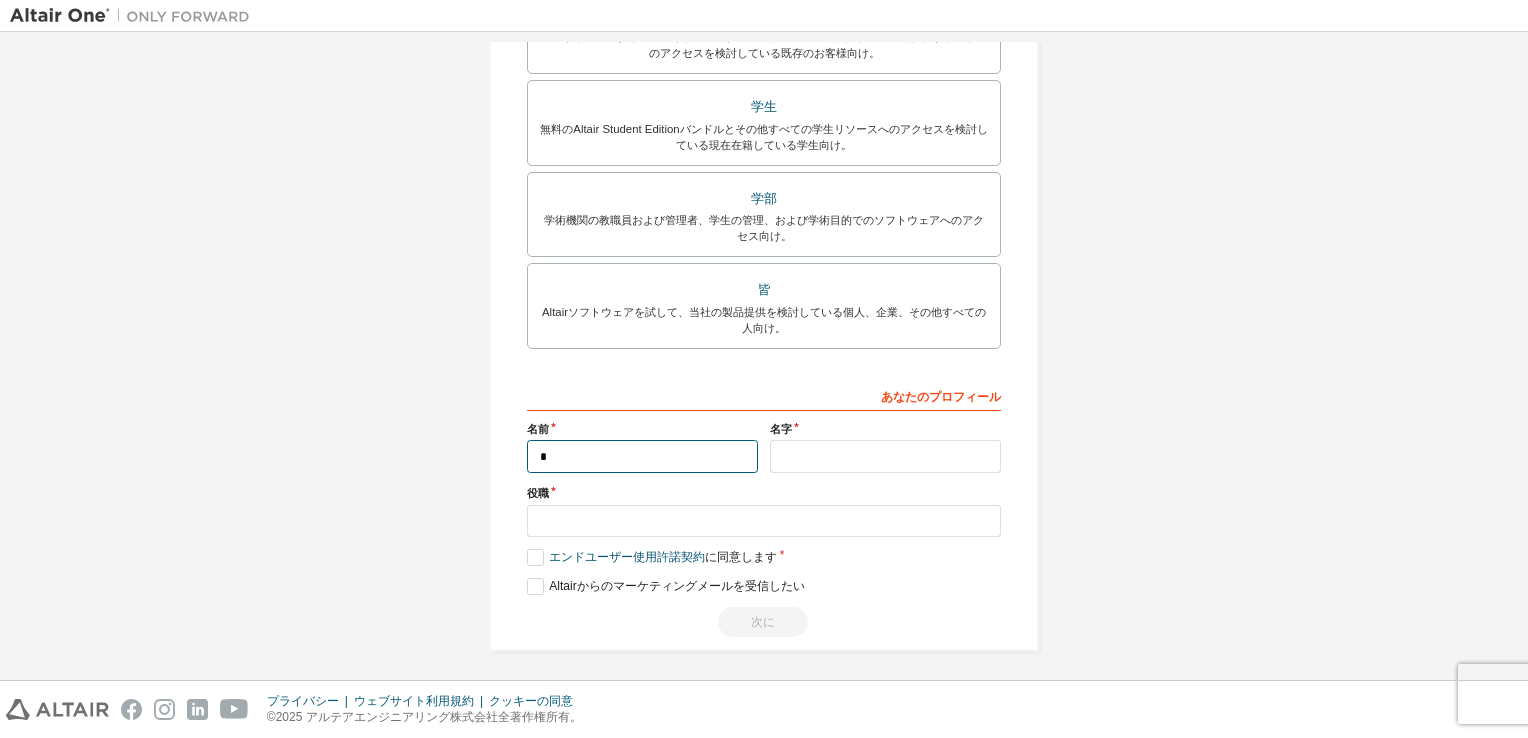 type on "*" 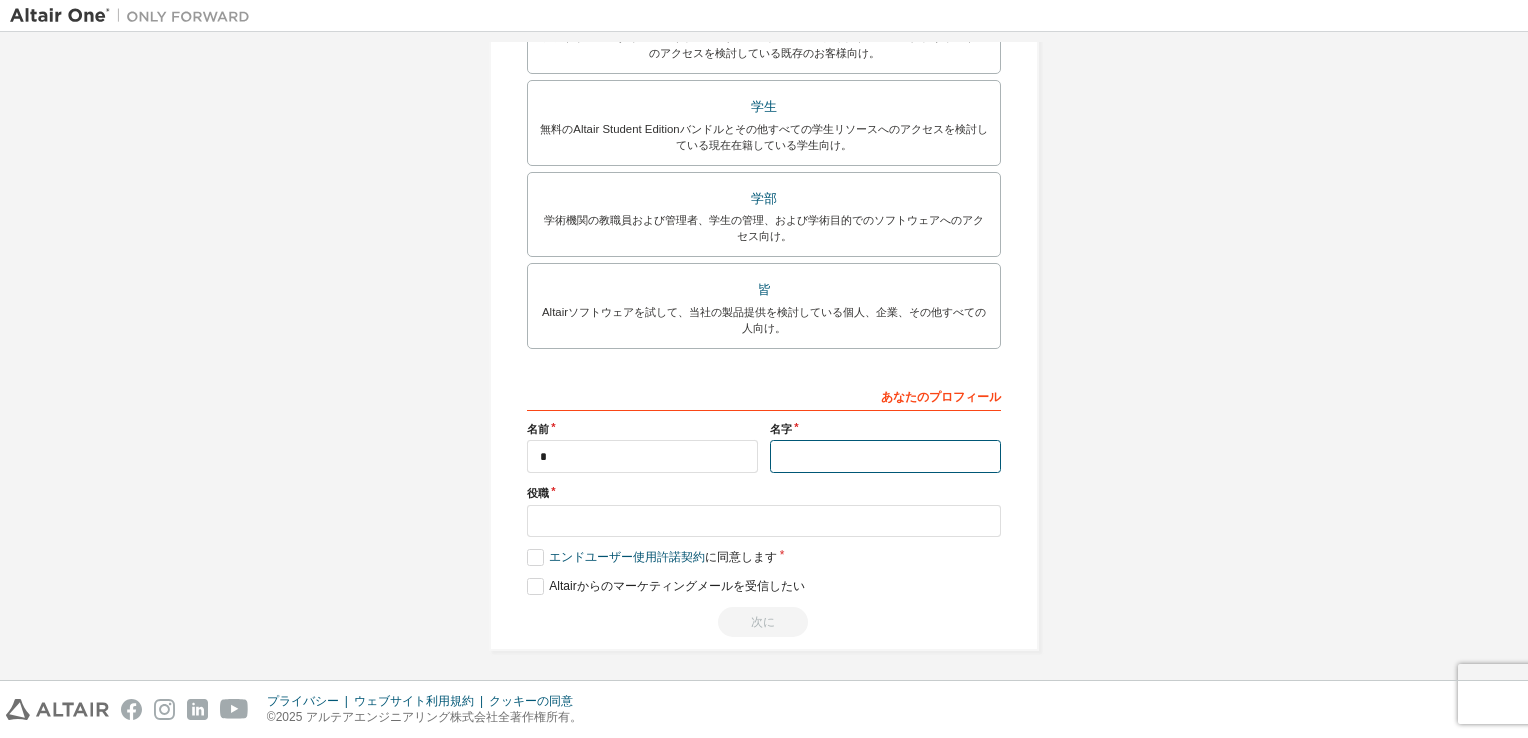 click at bounding box center [885, 456] 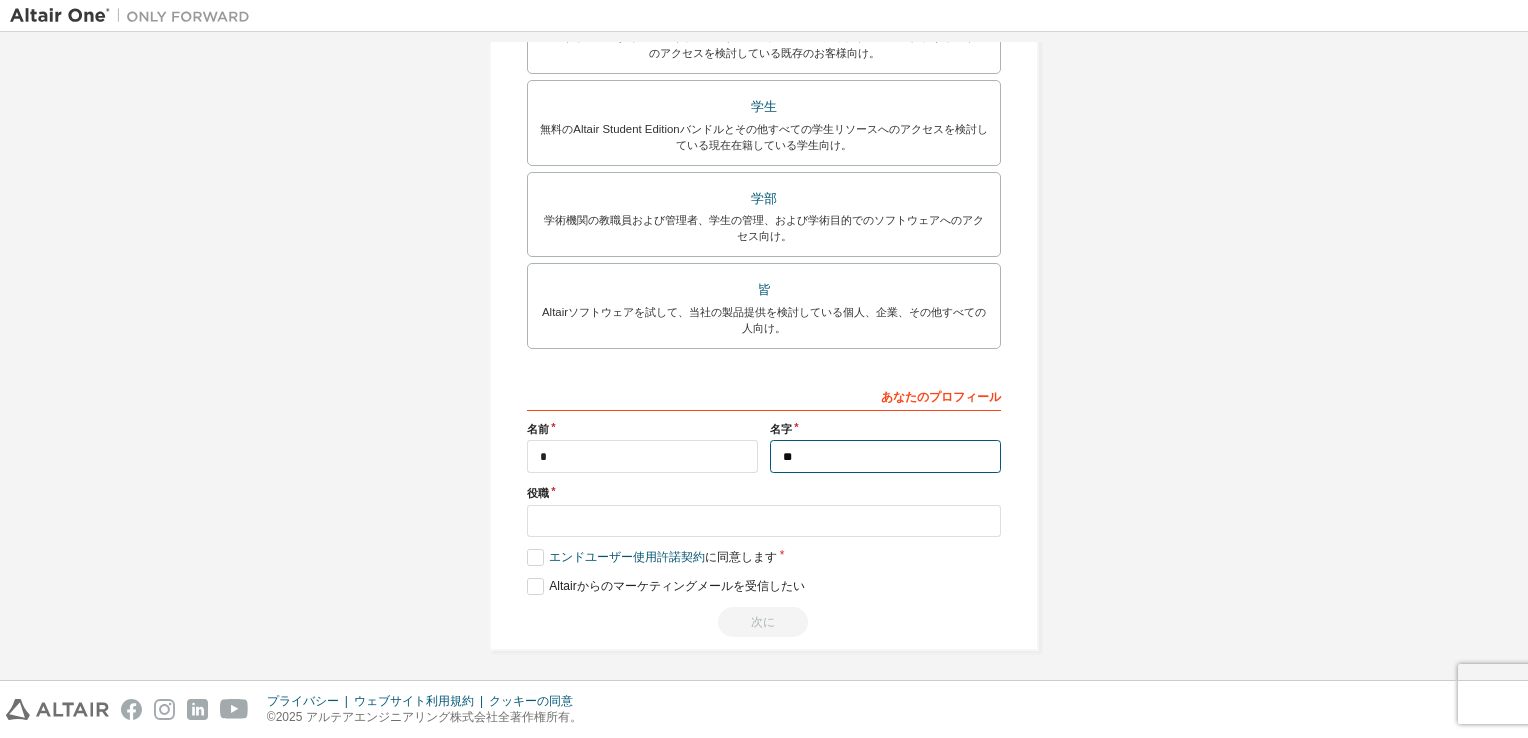 type on "**" 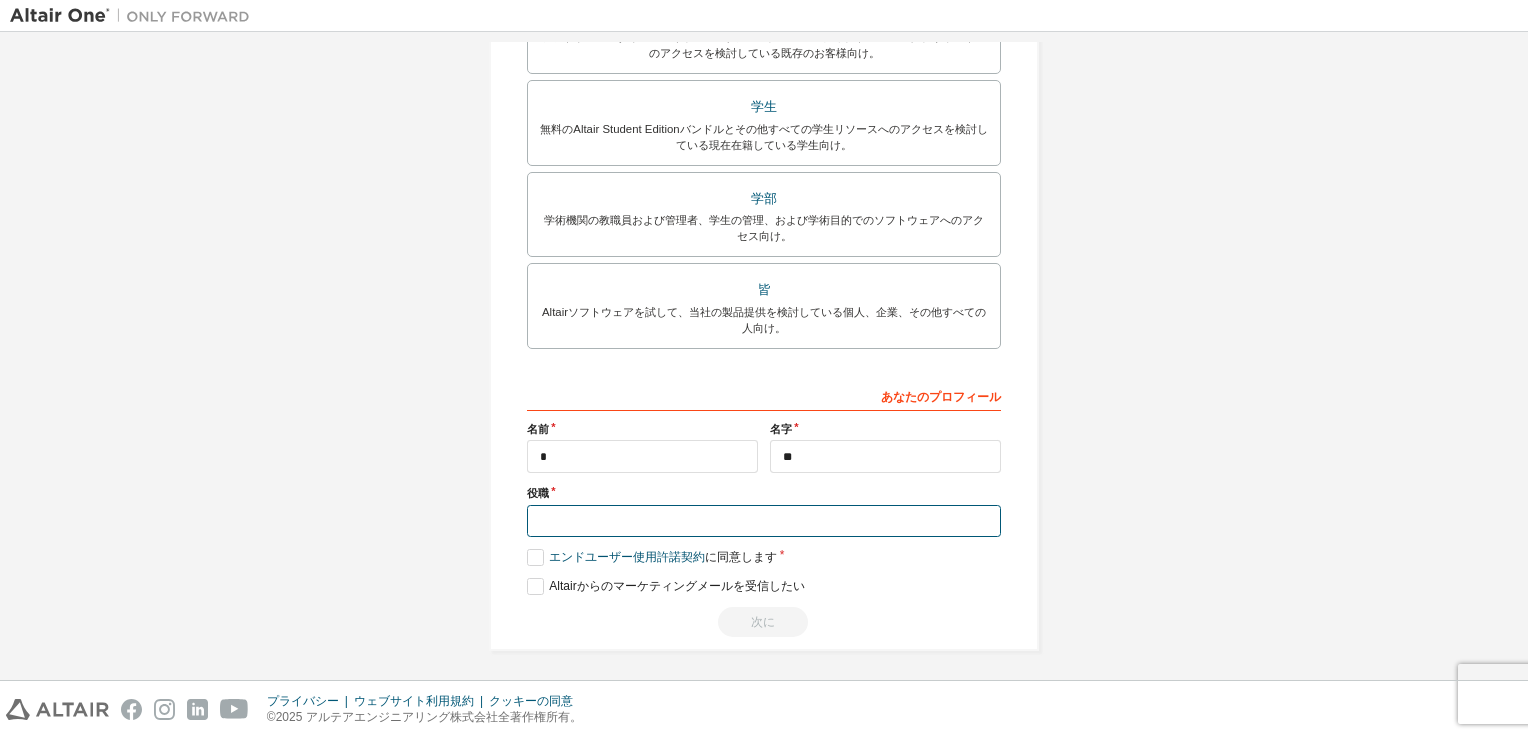 click at bounding box center (764, 521) 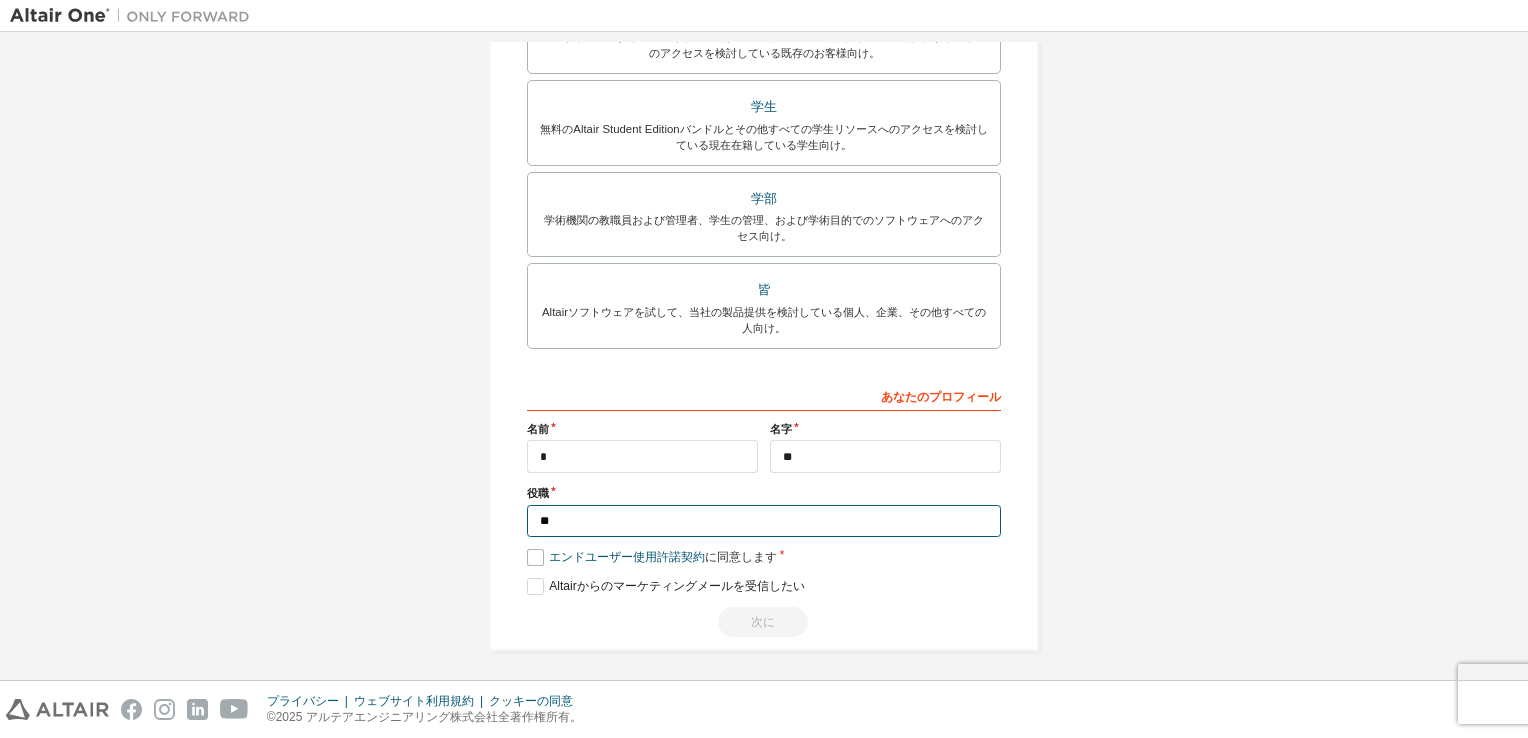 type on "**" 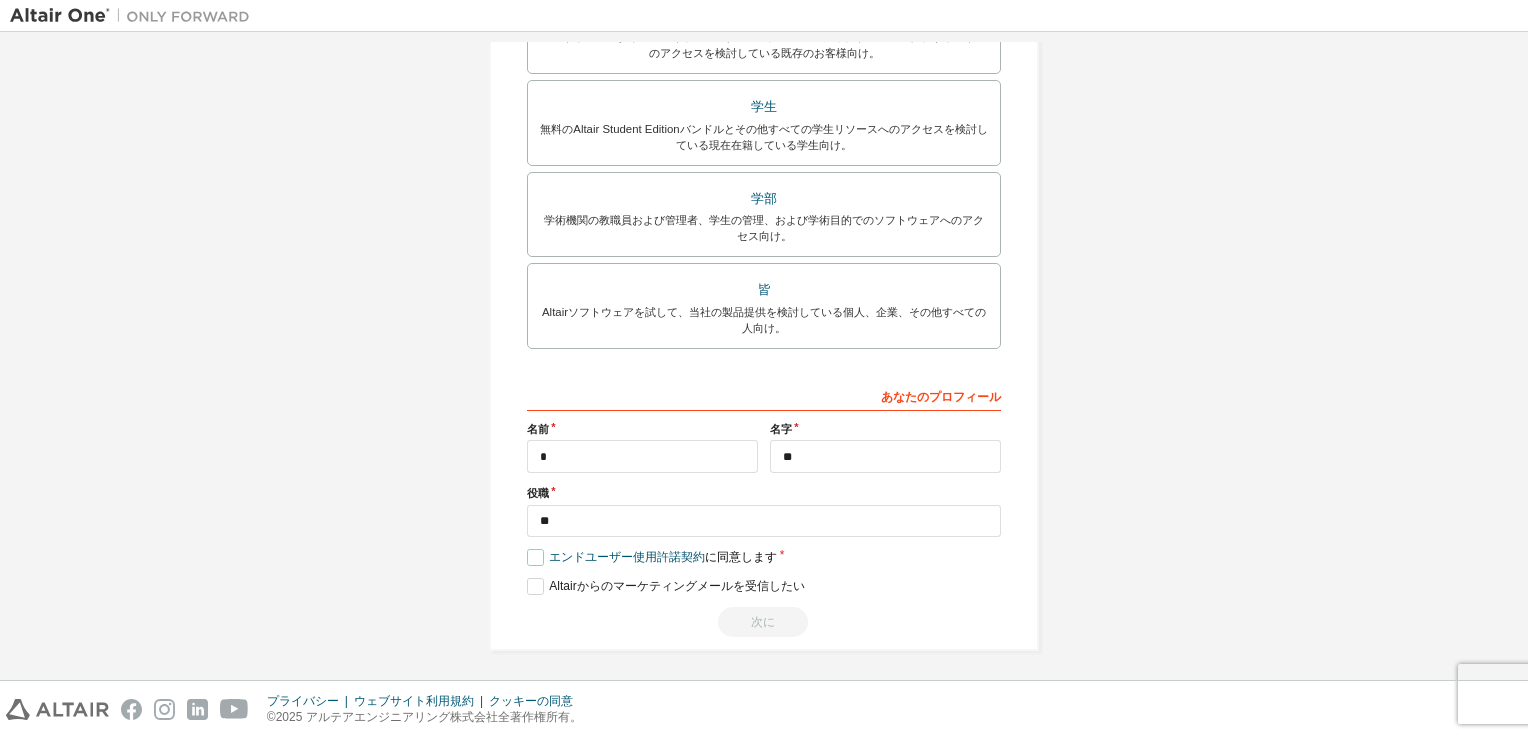 click on "エンドユーザー使用許諾契約 に同意します" at bounding box center [652, 557] 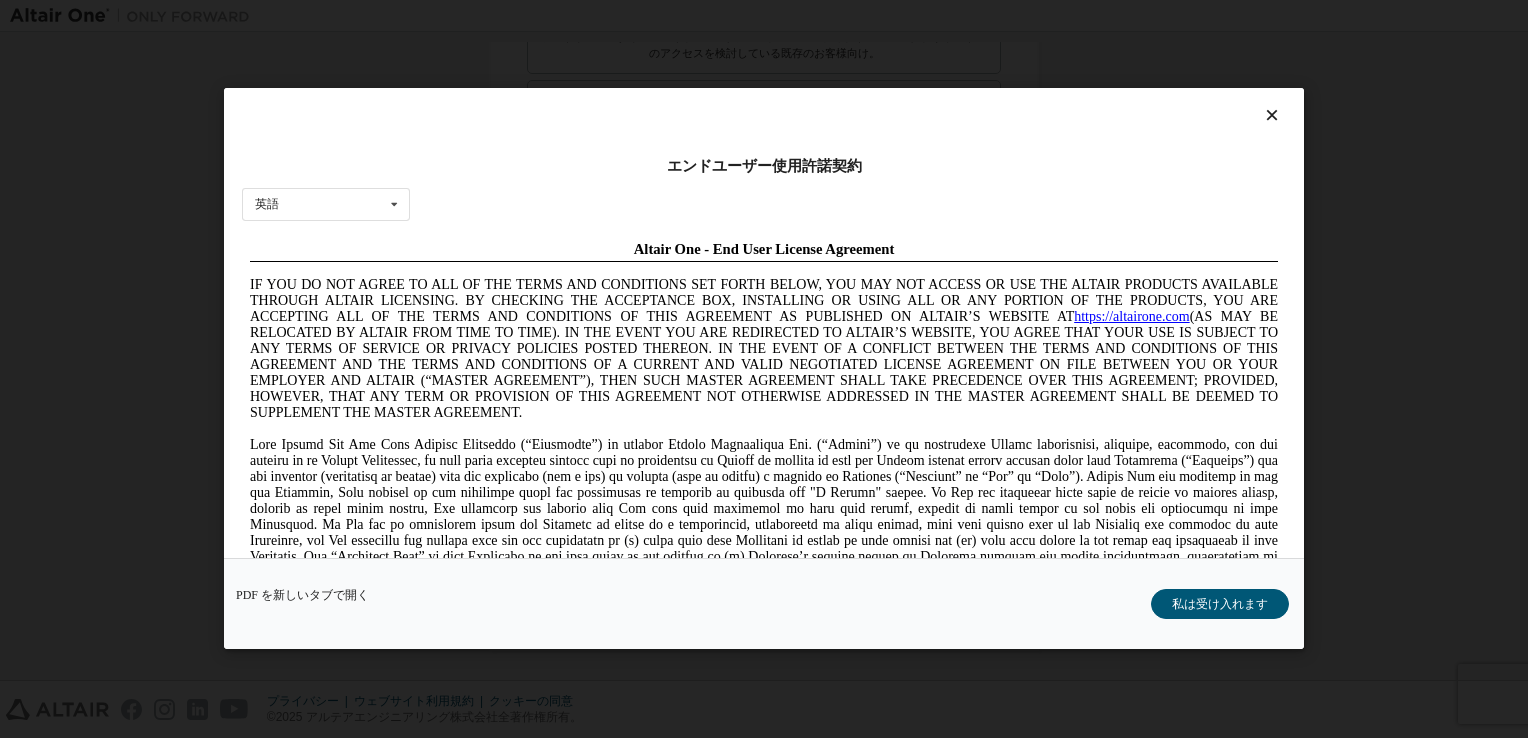 scroll, scrollTop: 0, scrollLeft: 0, axis: both 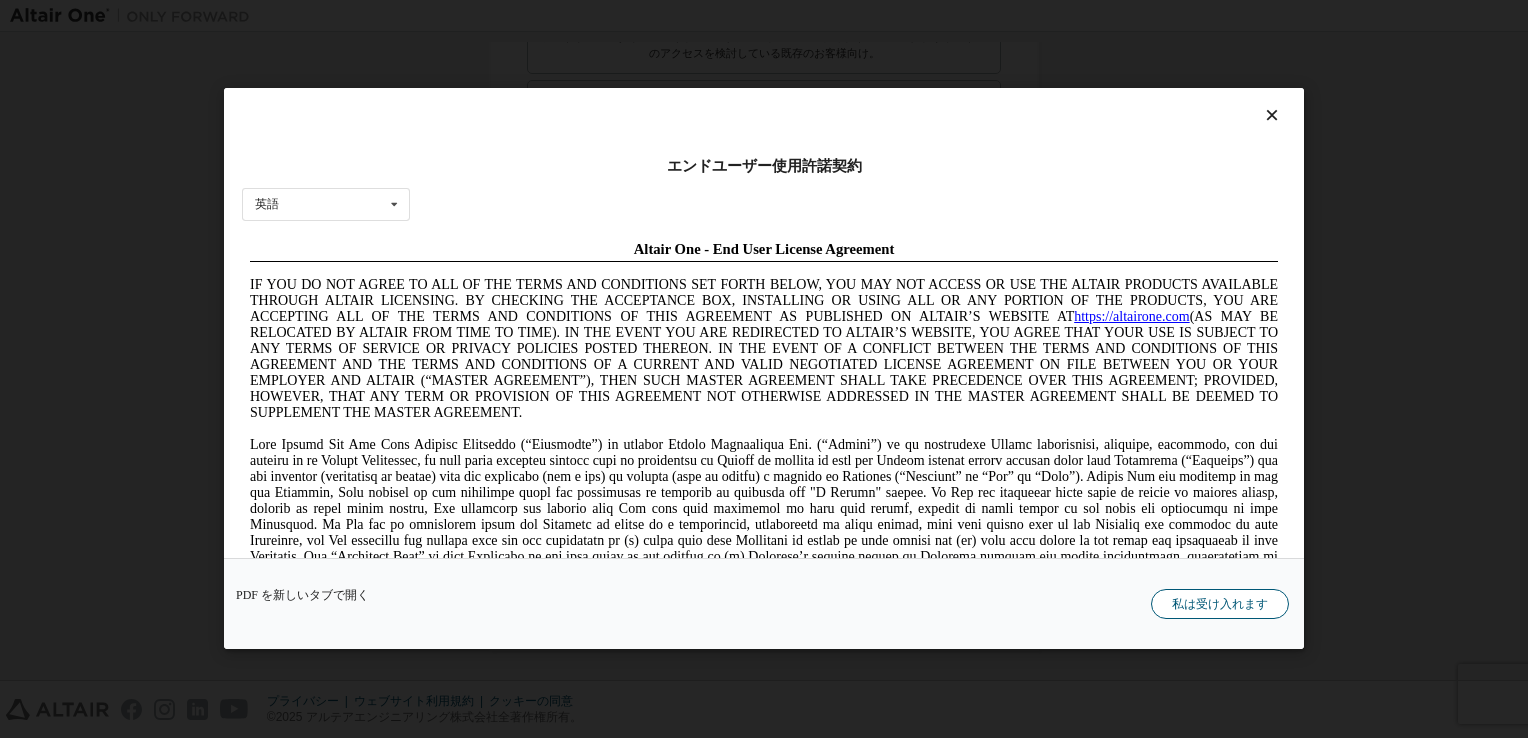 click on "私は受け入れます" at bounding box center (1220, 605) 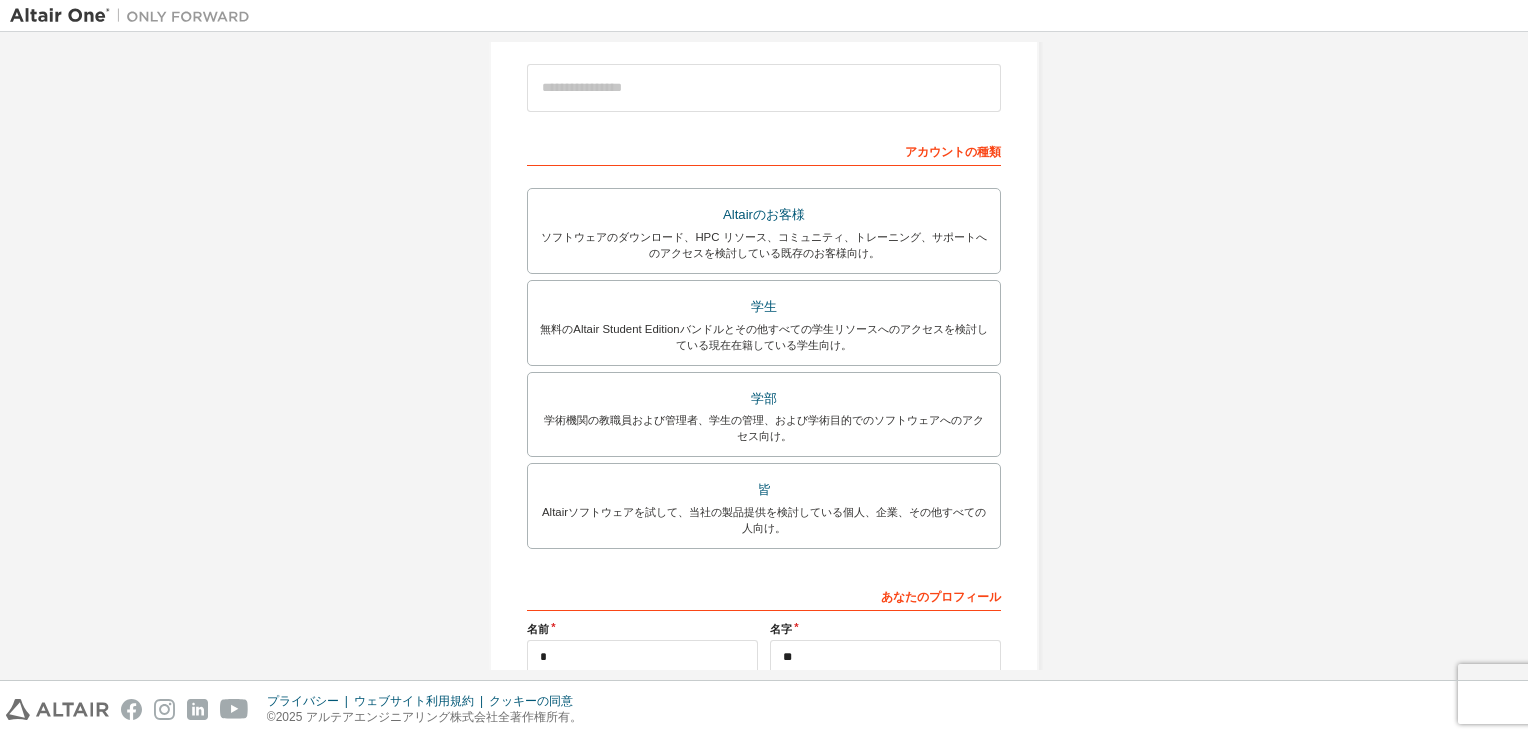 scroll, scrollTop: 227, scrollLeft: 0, axis: vertical 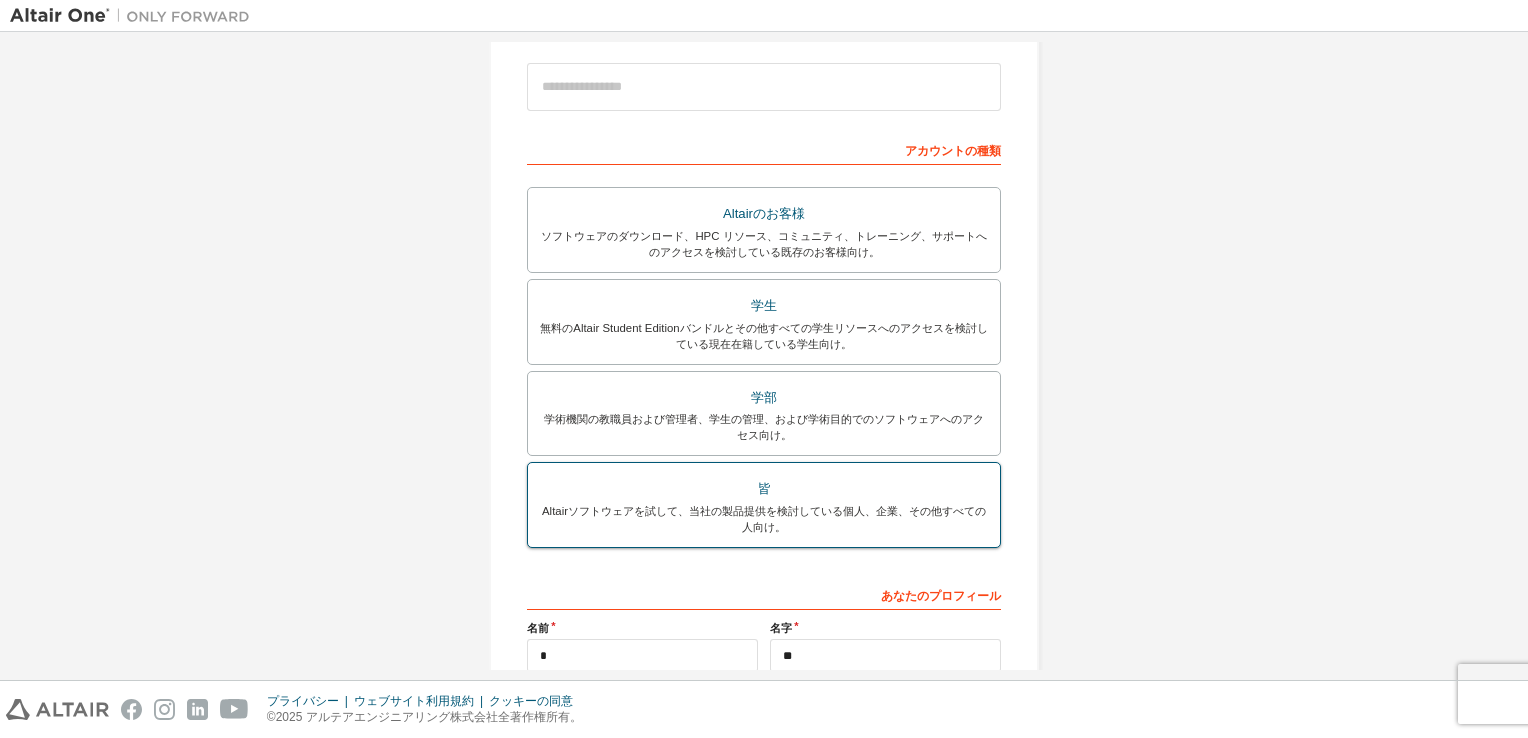 click on "Altairソフトウェアを試して、当社の製品提供を検討している個人、企業、その他すべての人向け。" at bounding box center [764, 519] 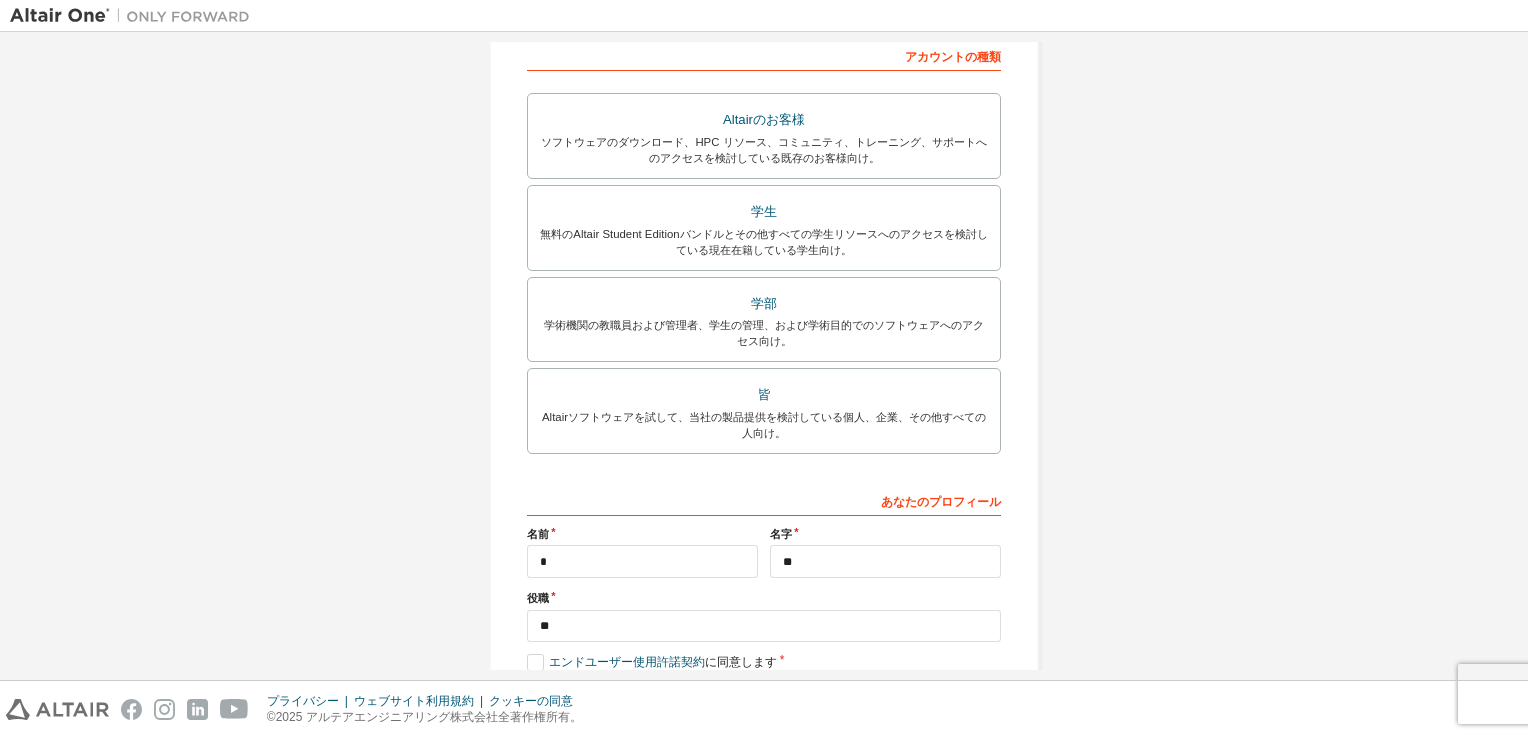 scroll, scrollTop: 426, scrollLeft: 0, axis: vertical 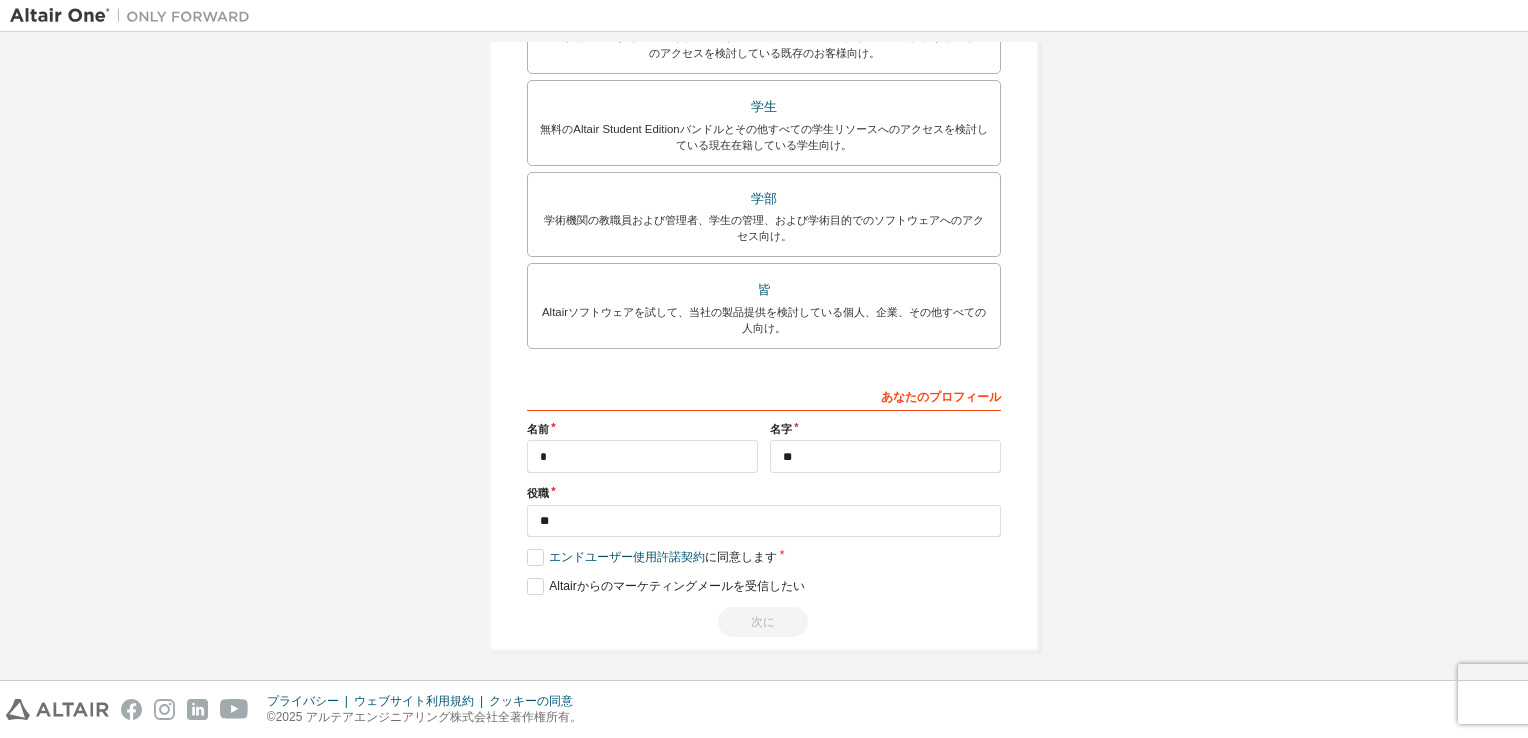 click on "次に" at bounding box center (764, 622) 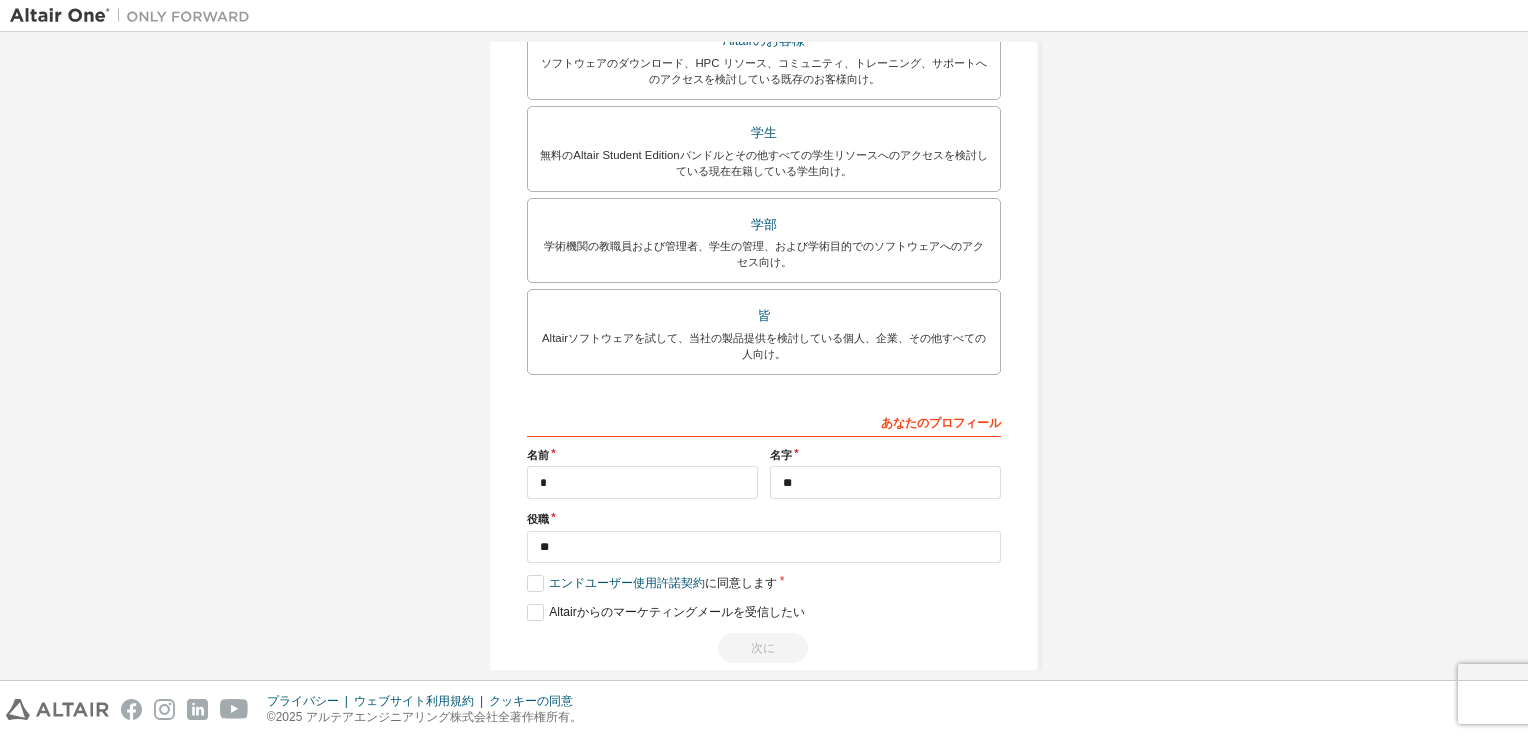 scroll, scrollTop: 426, scrollLeft: 0, axis: vertical 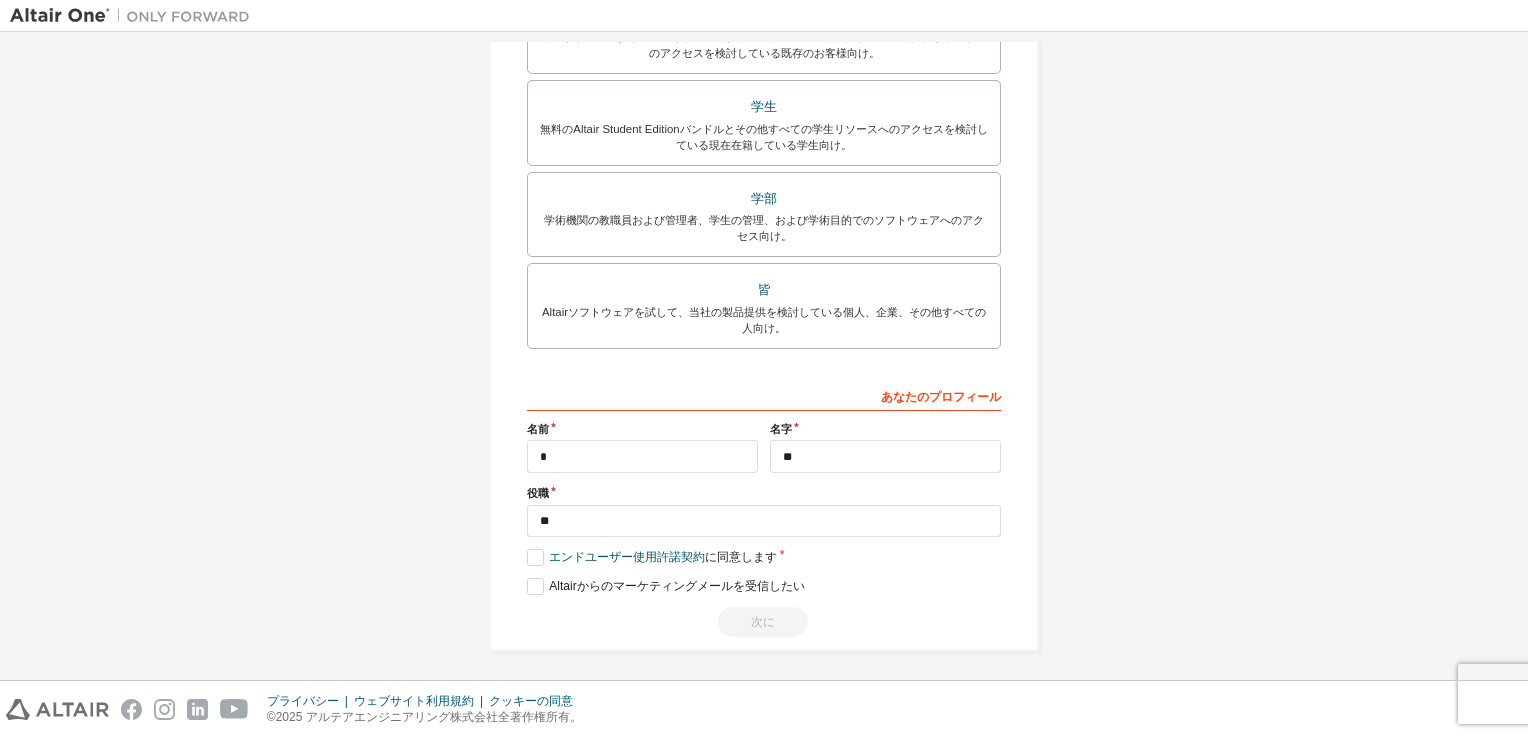 click on "あなたのプロフィール" at bounding box center [764, 395] 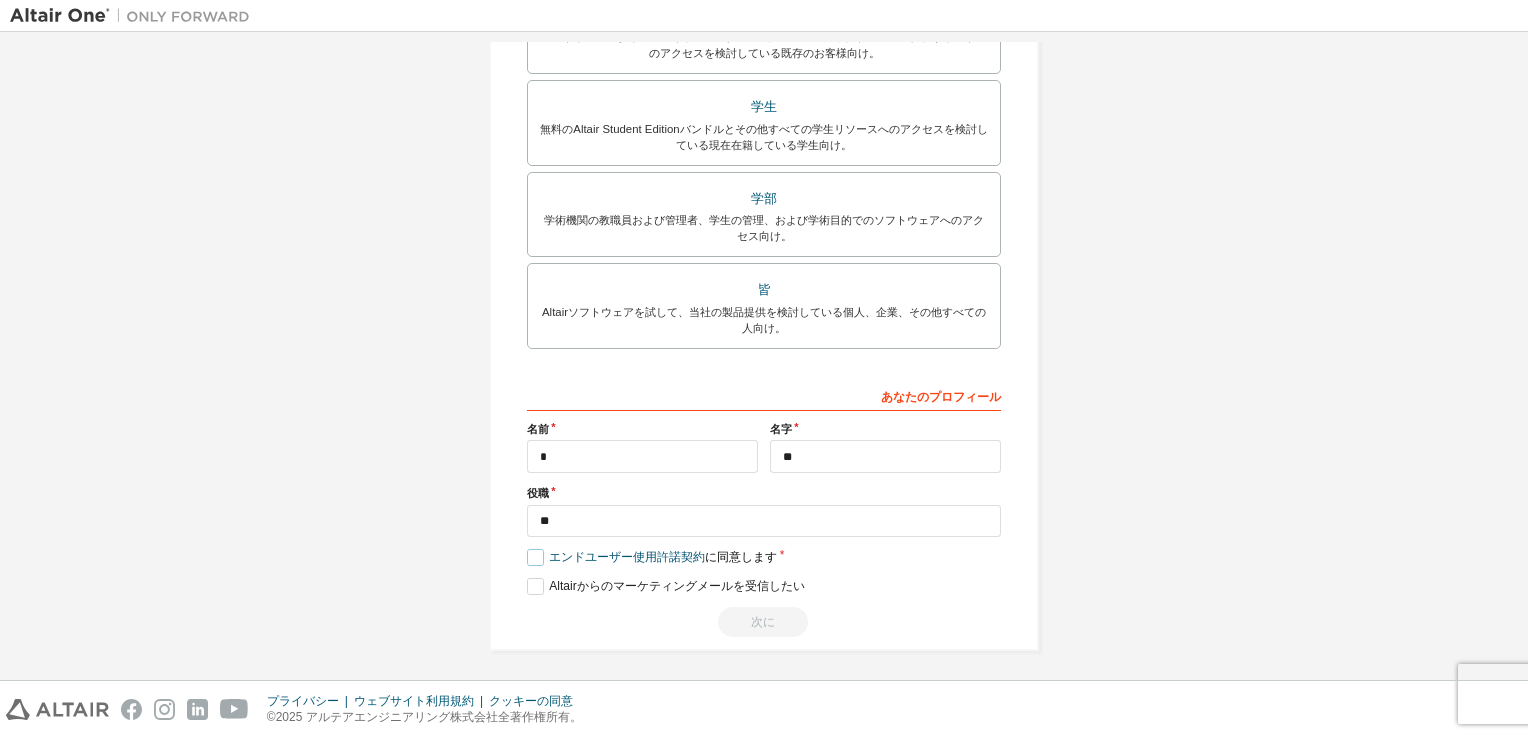 click on "エンドユーザー使用許諾契約 に同意します" at bounding box center [652, 557] 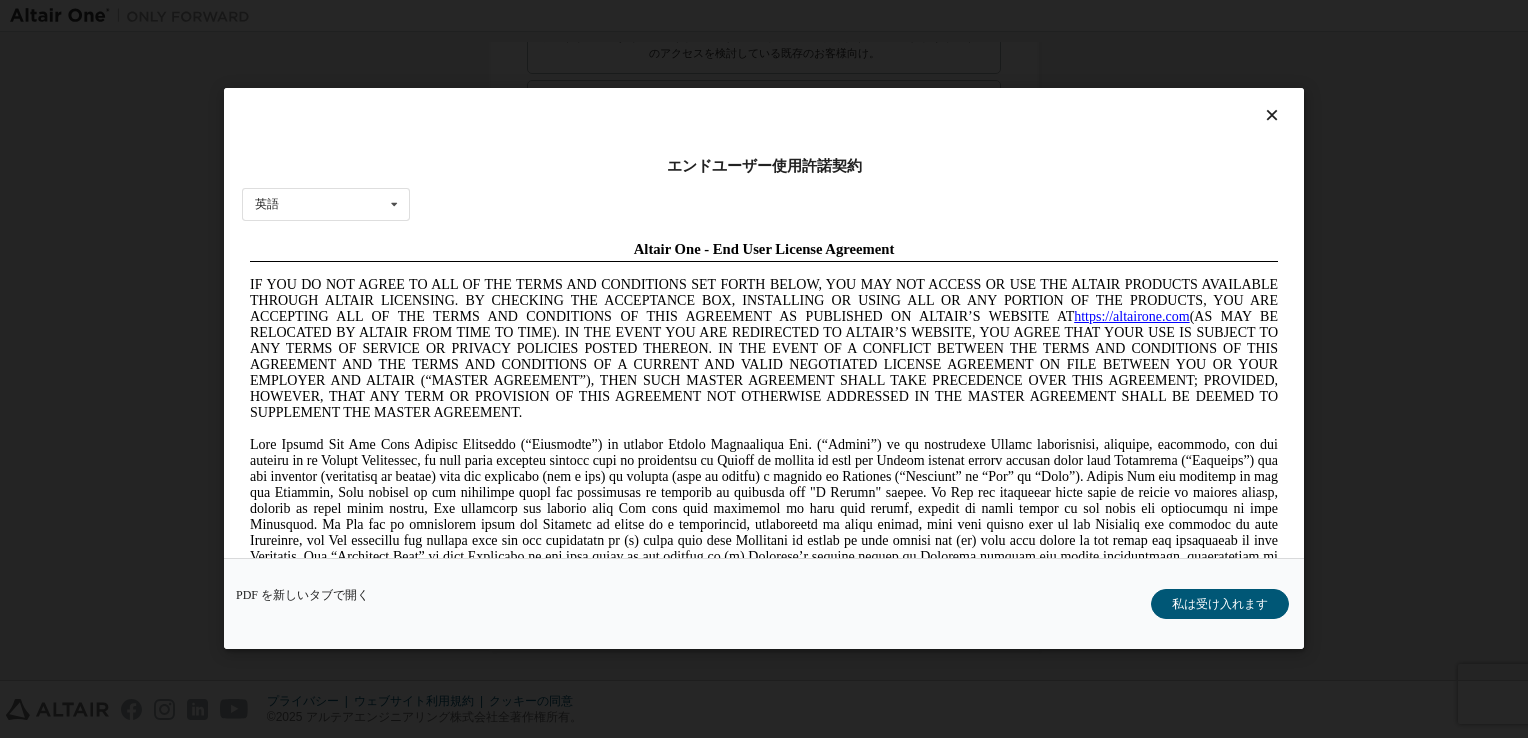 scroll, scrollTop: 0, scrollLeft: 0, axis: both 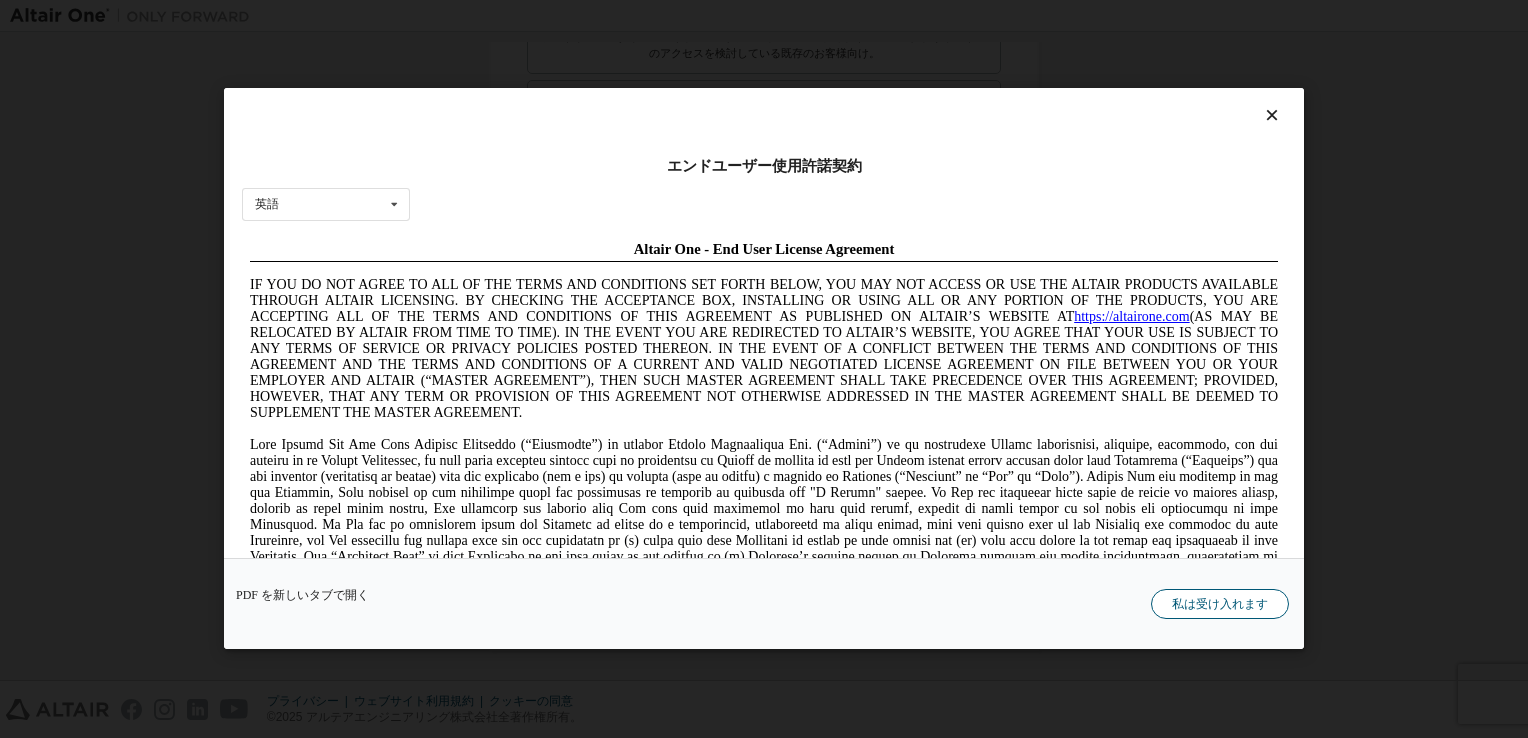 click on "私は受け入れます" at bounding box center [1220, 605] 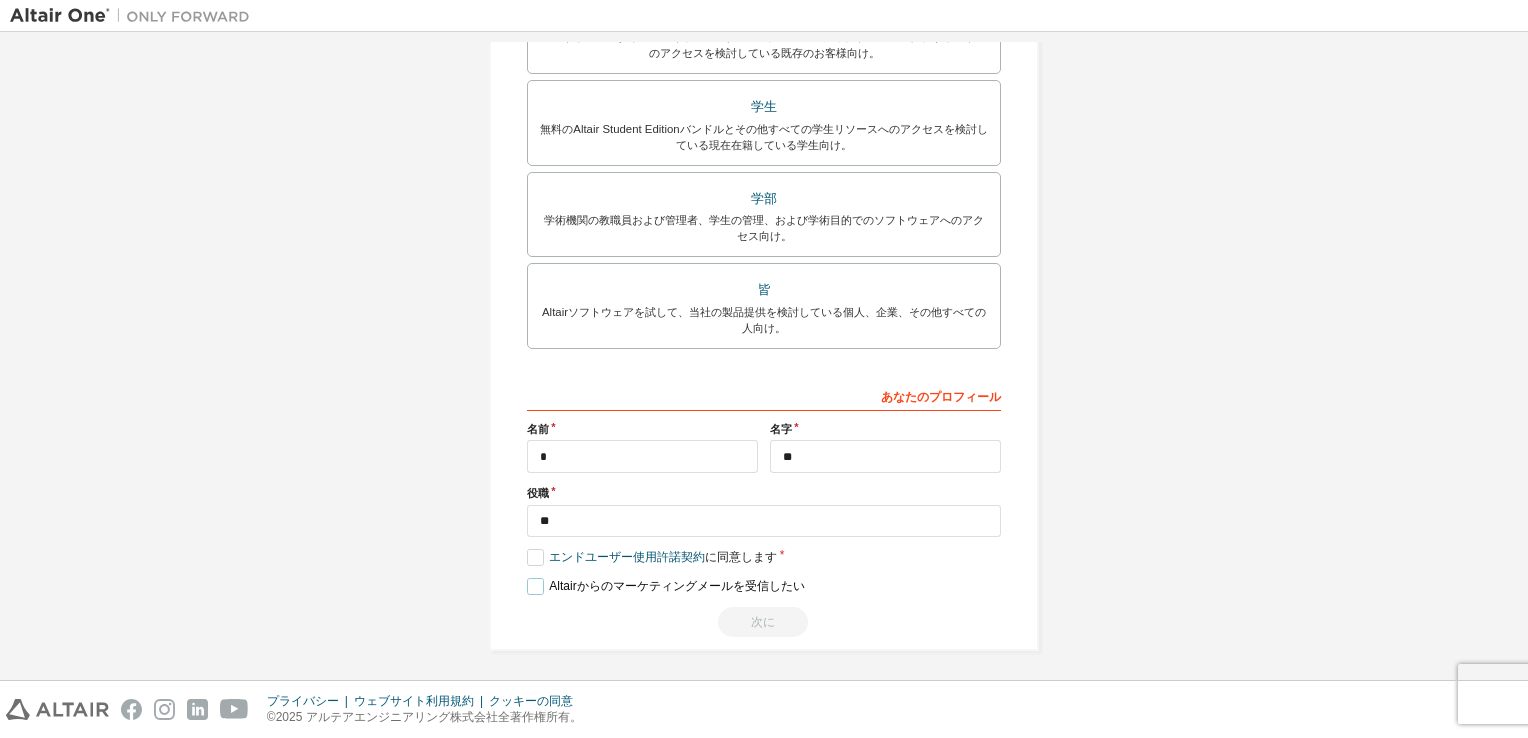click on "Altairからのマーケティングメールを受信したい" at bounding box center [666, 586] 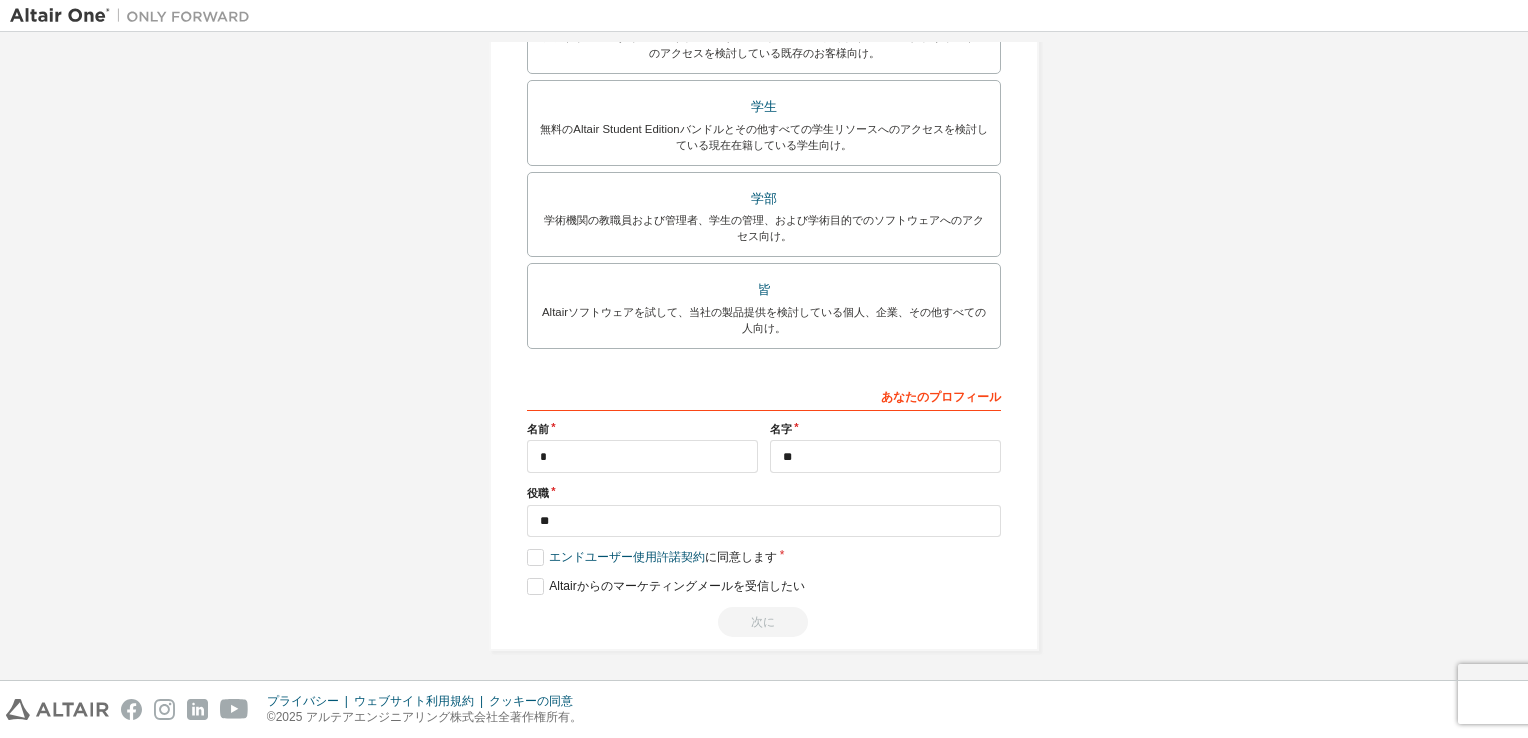 click on "次に" at bounding box center (764, 622) 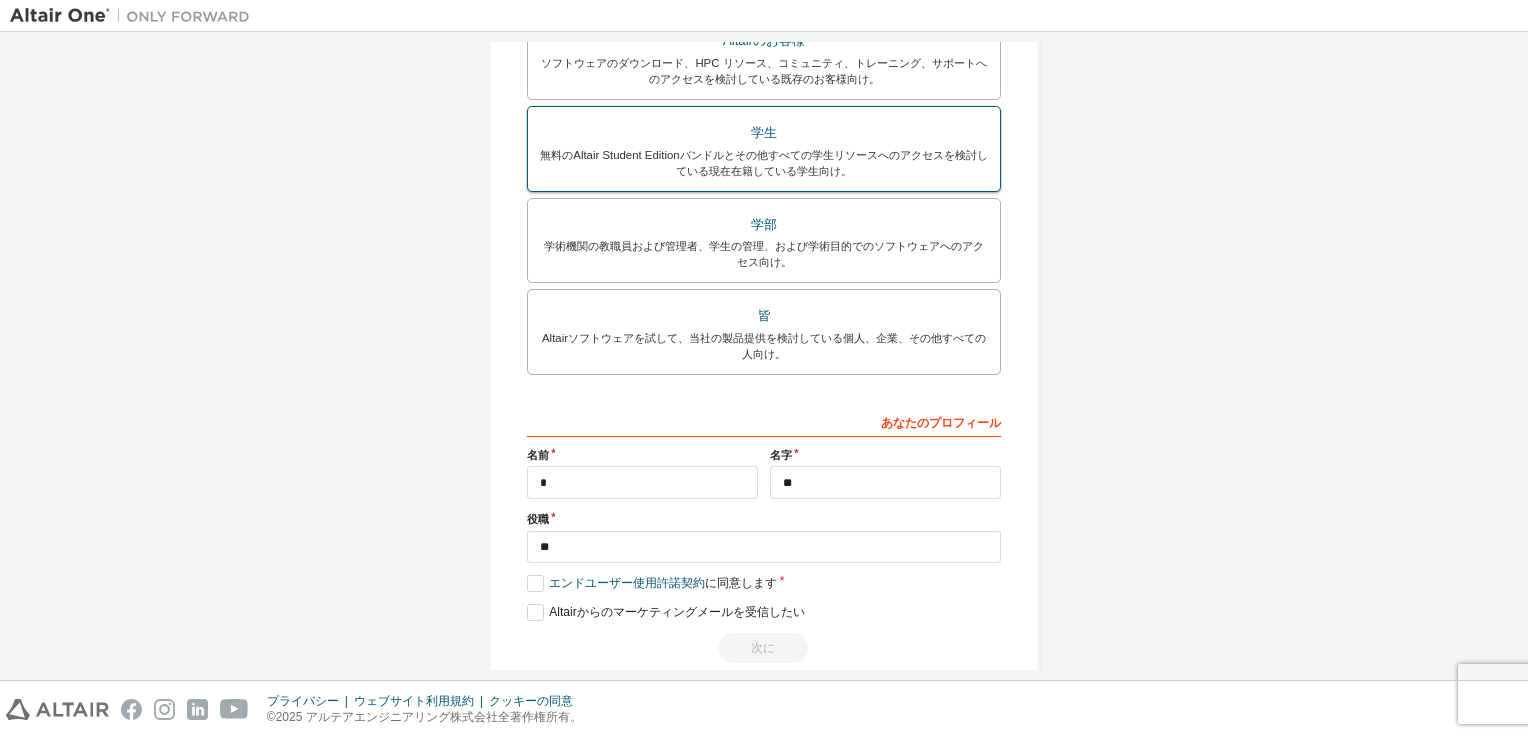 scroll, scrollTop: 426, scrollLeft: 0, axis: vertical 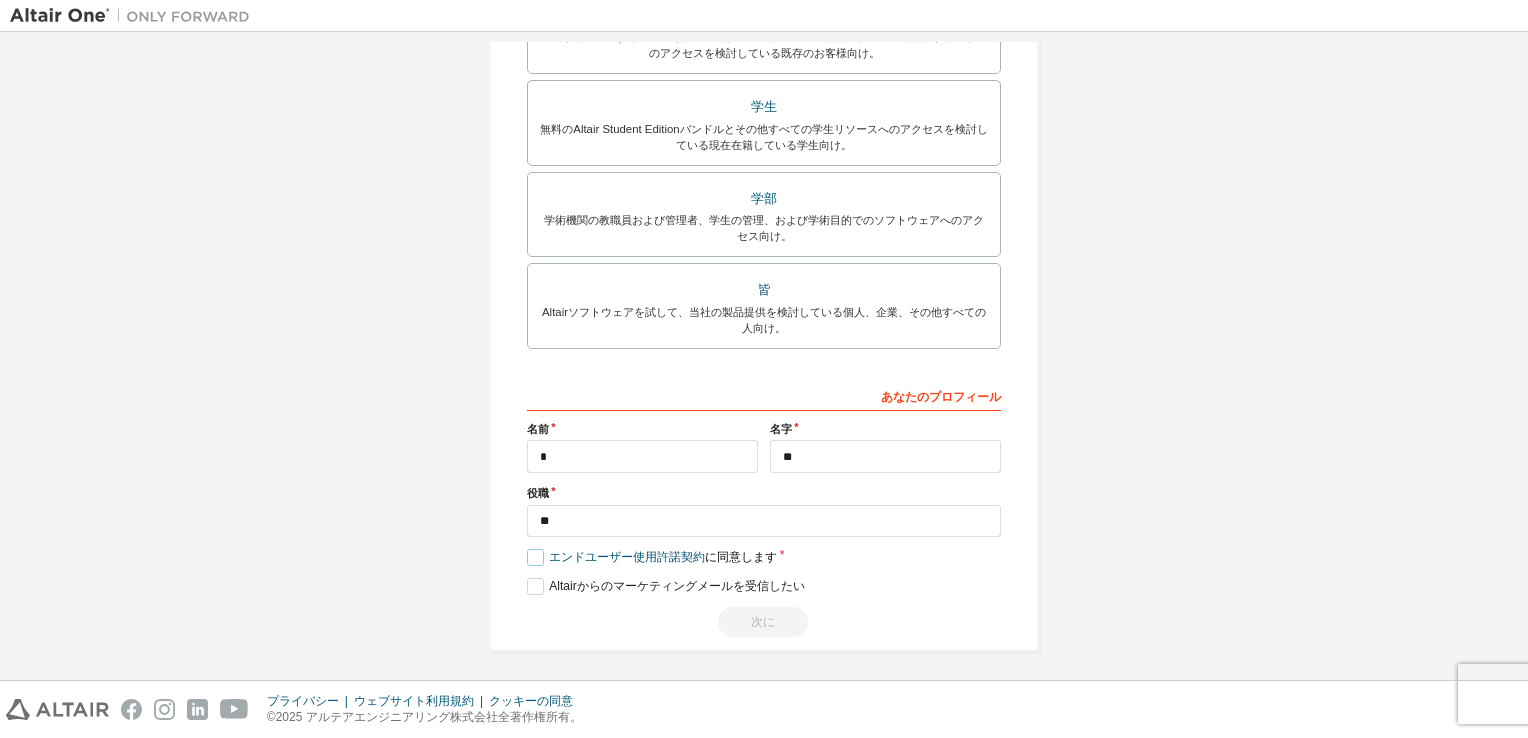 click on "エンドユーザー使用許諾契約 に同意します" at bounding box center [652, 557] 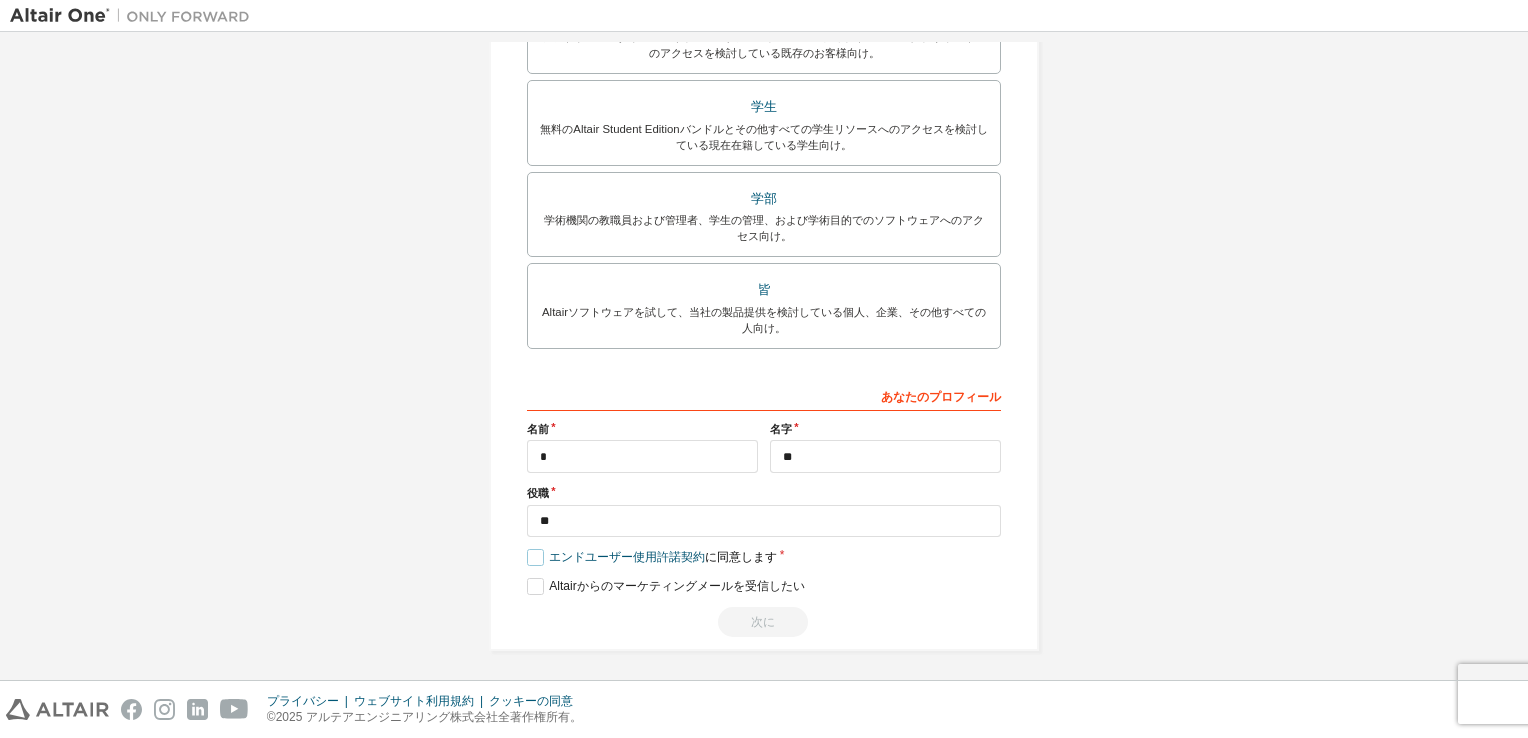 click on "エンドユーザー使用許諾契約 に同意します" at bounding box center [652, 557] 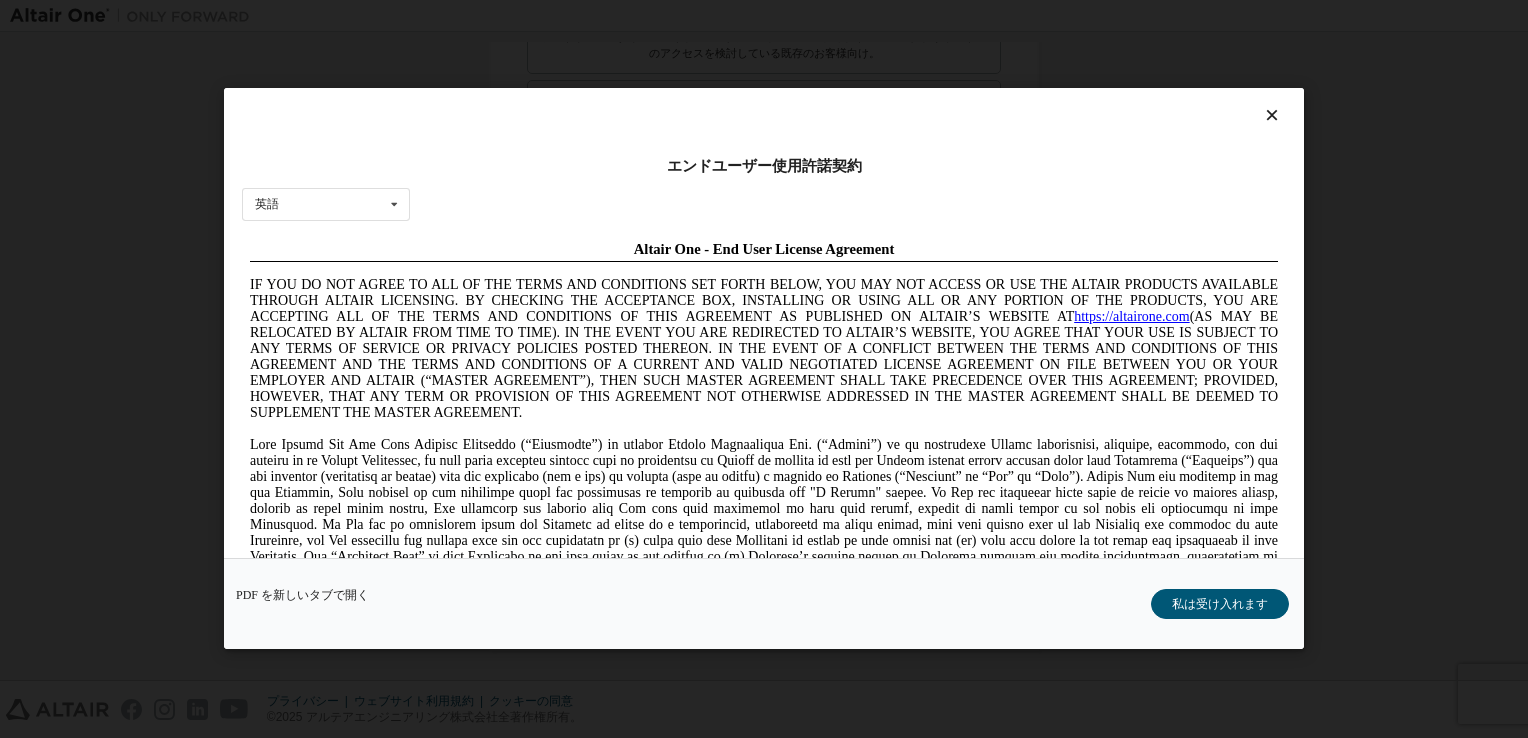 scroll, scrollTop: 0, scrollLeft: 0, axis: both 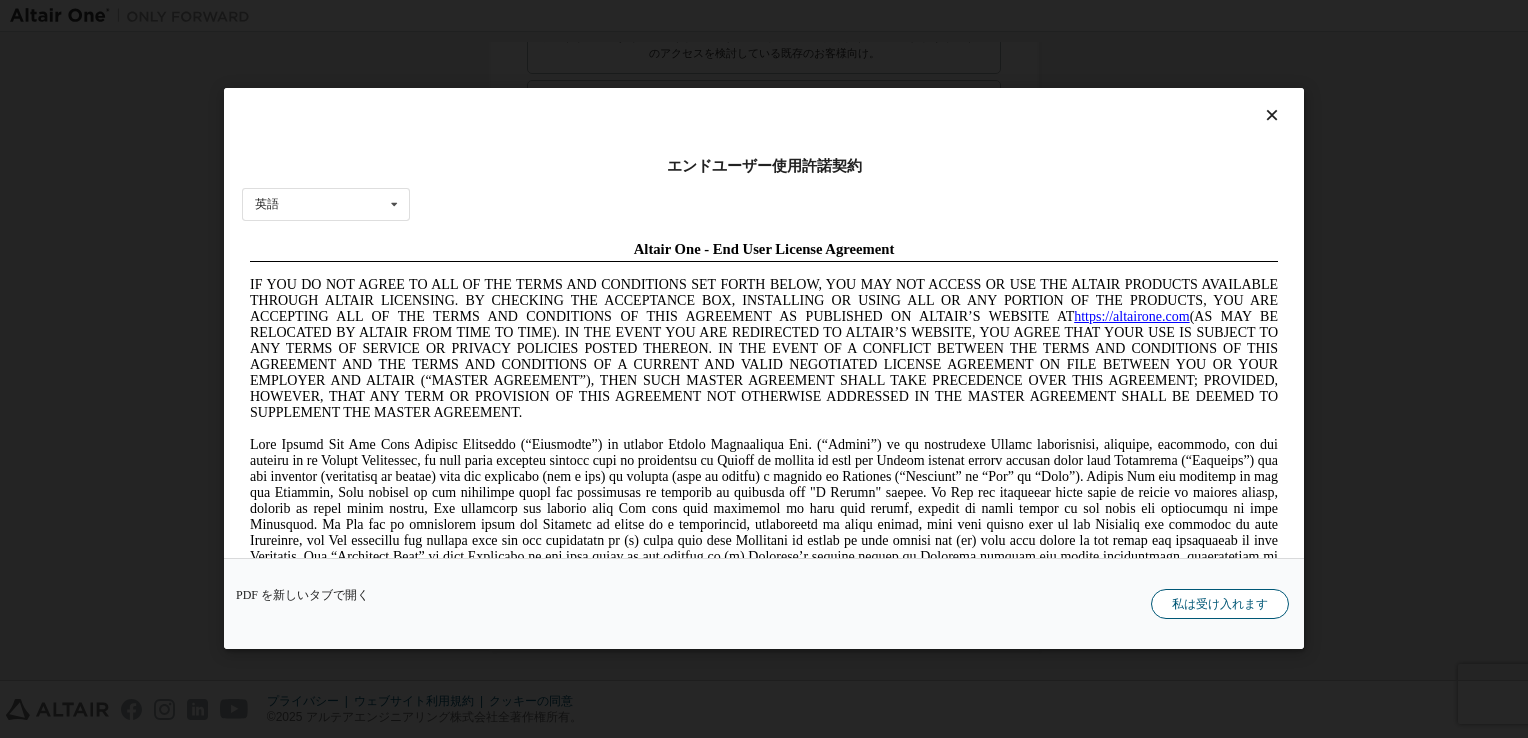 click on "私は受け入れます" at bounding box center (1220, 605) 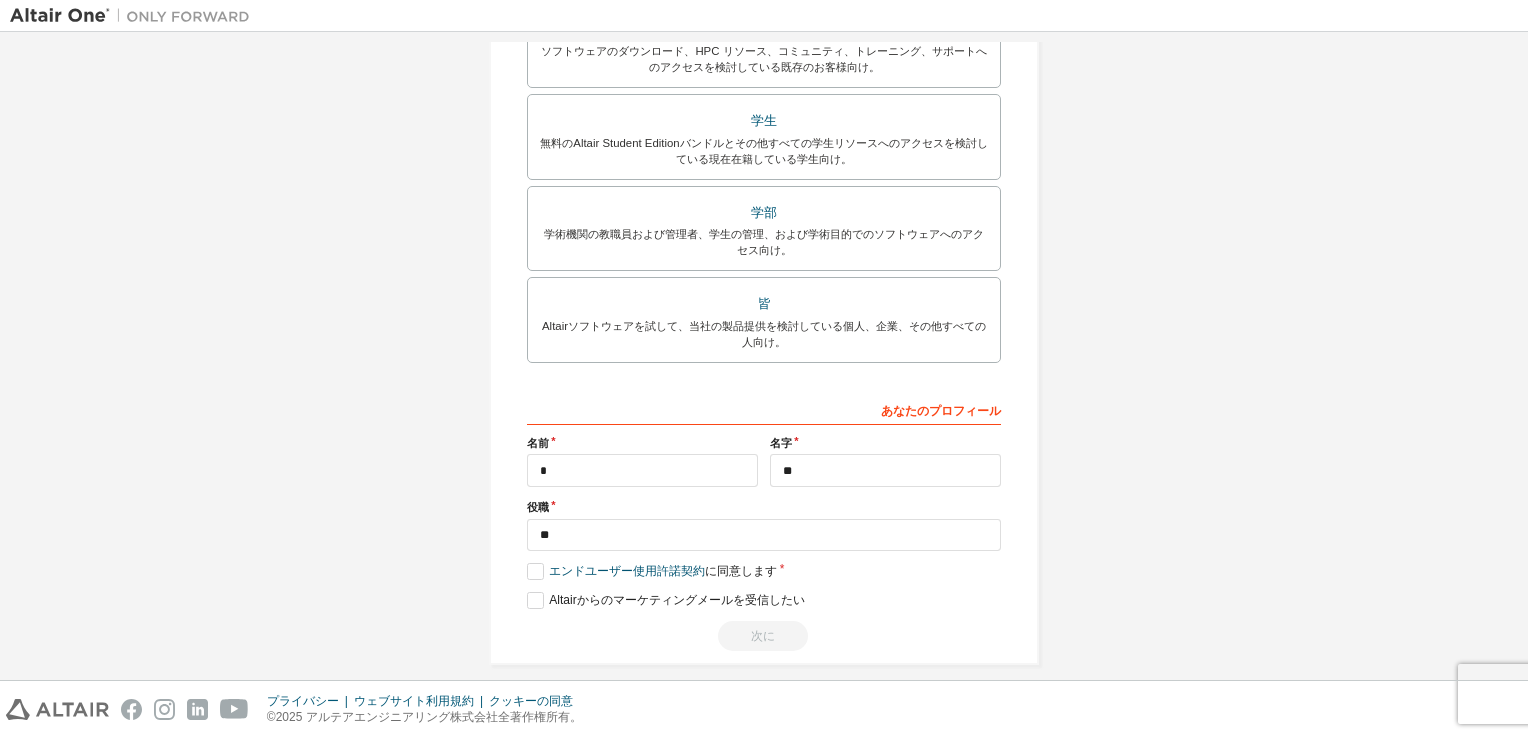 scroll, scrollTop: 426, scrollLeft: 0, axis: vertical 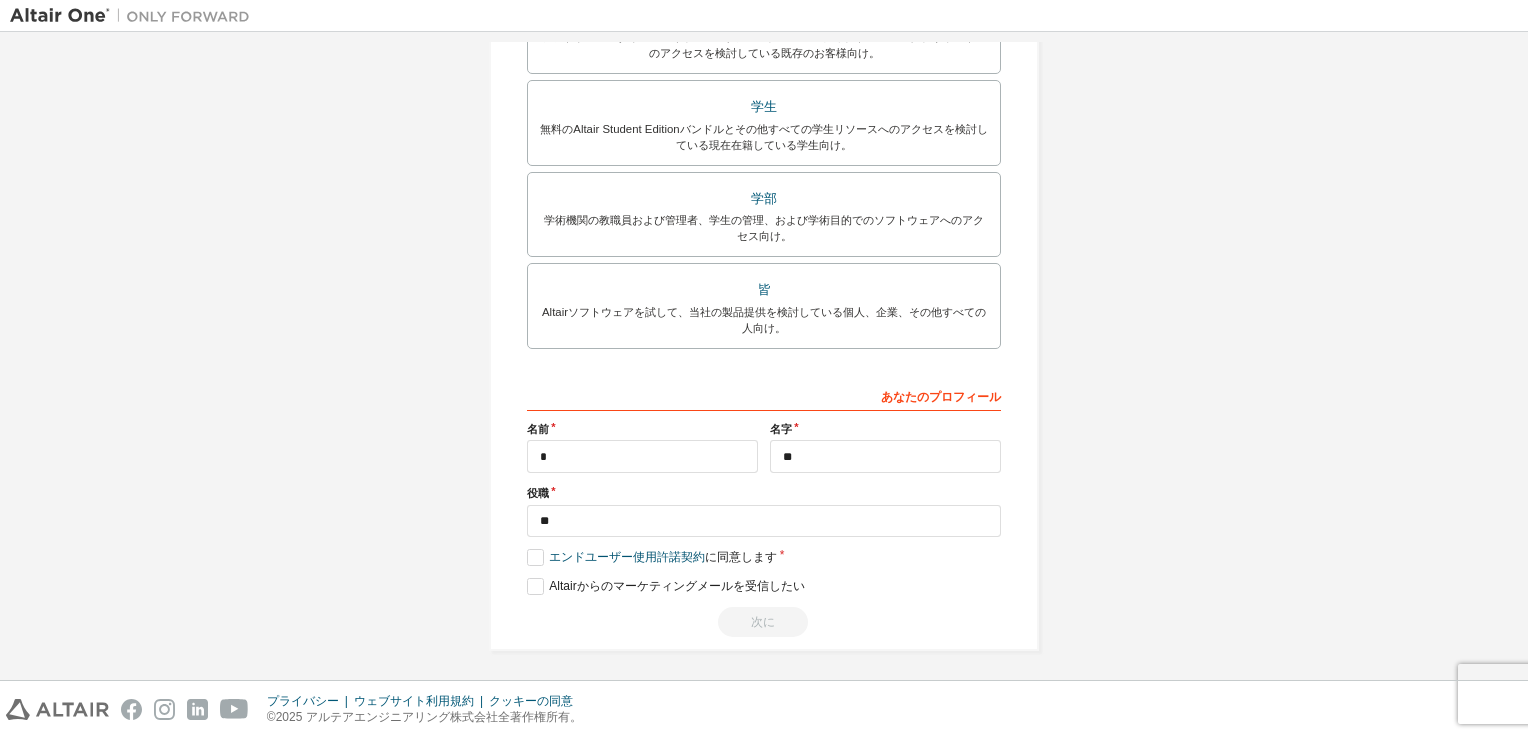 click on "次に" at bounding box center [764, 622] 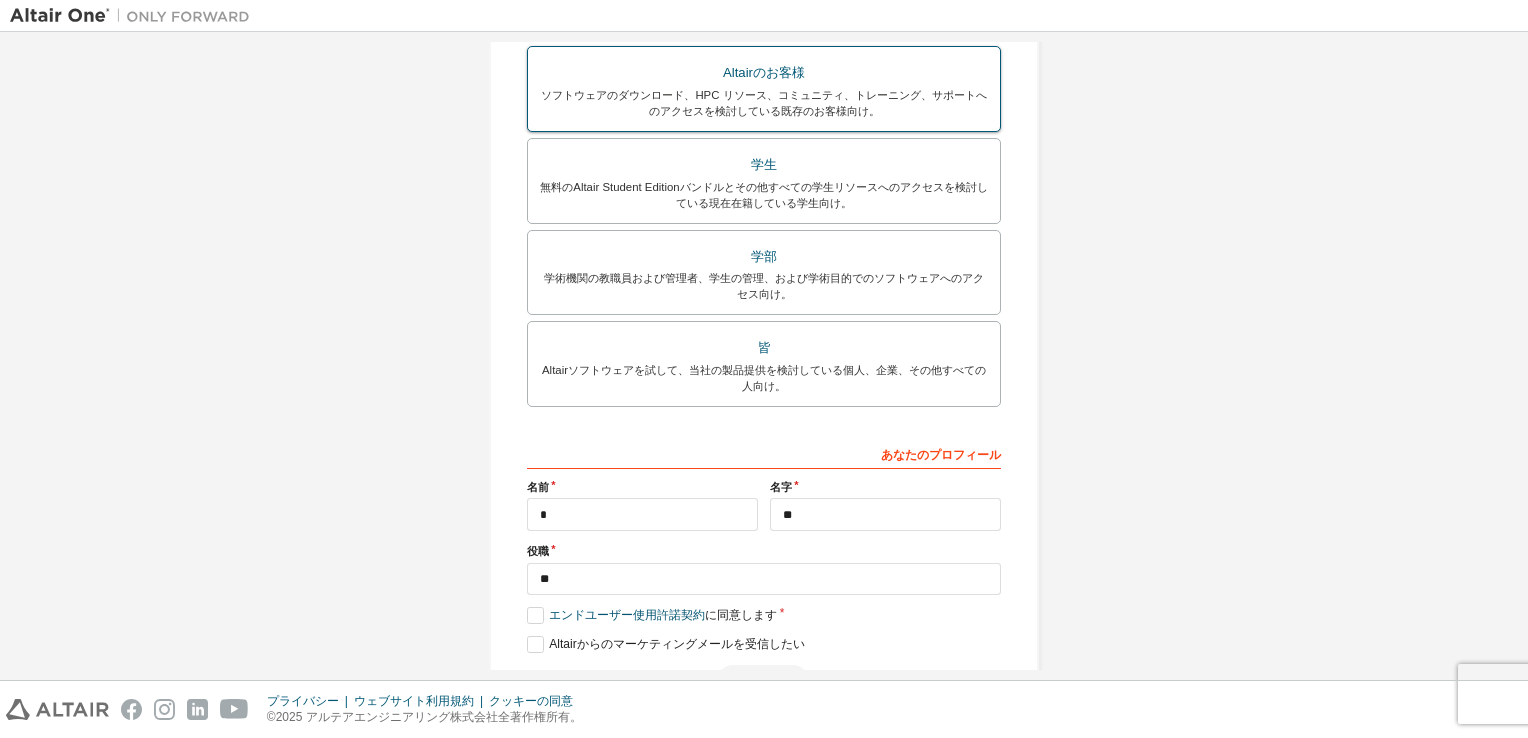 scroll, scrollTop: 426, scrollLeft: 0, axis: vertical 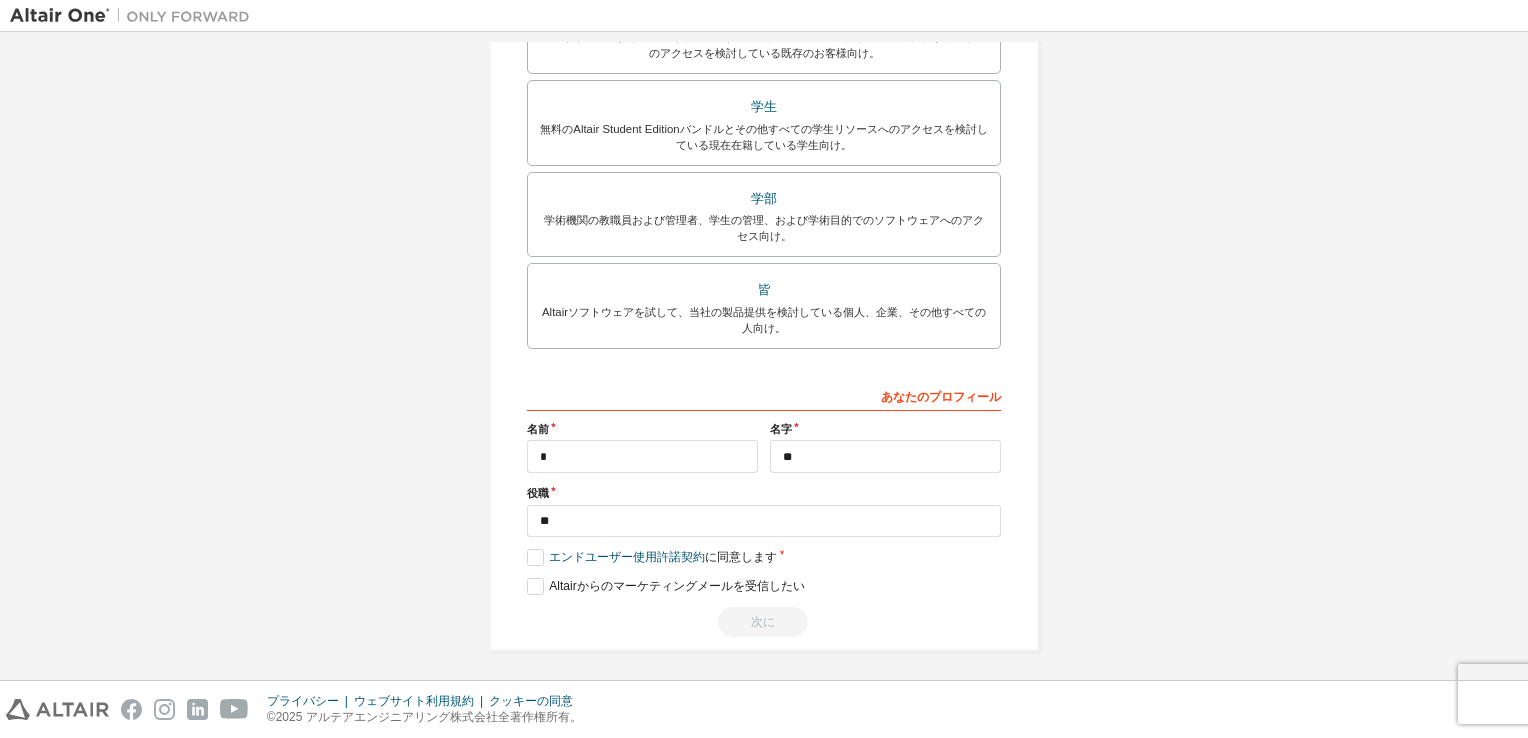 click on "次に" at bounding box center [764, 622] 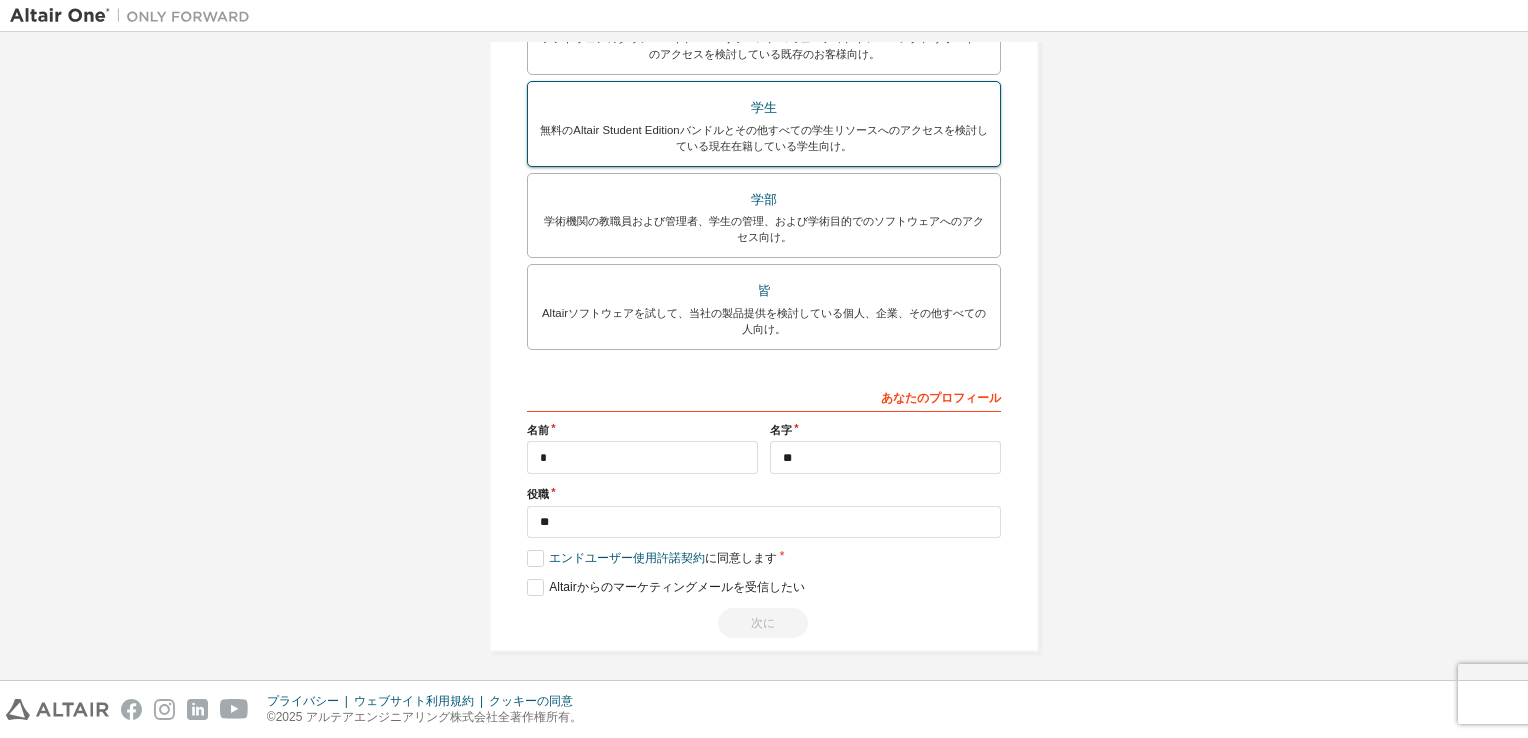 scroll, scrollTop: 426, scrollLeft: 0, axis: vertical 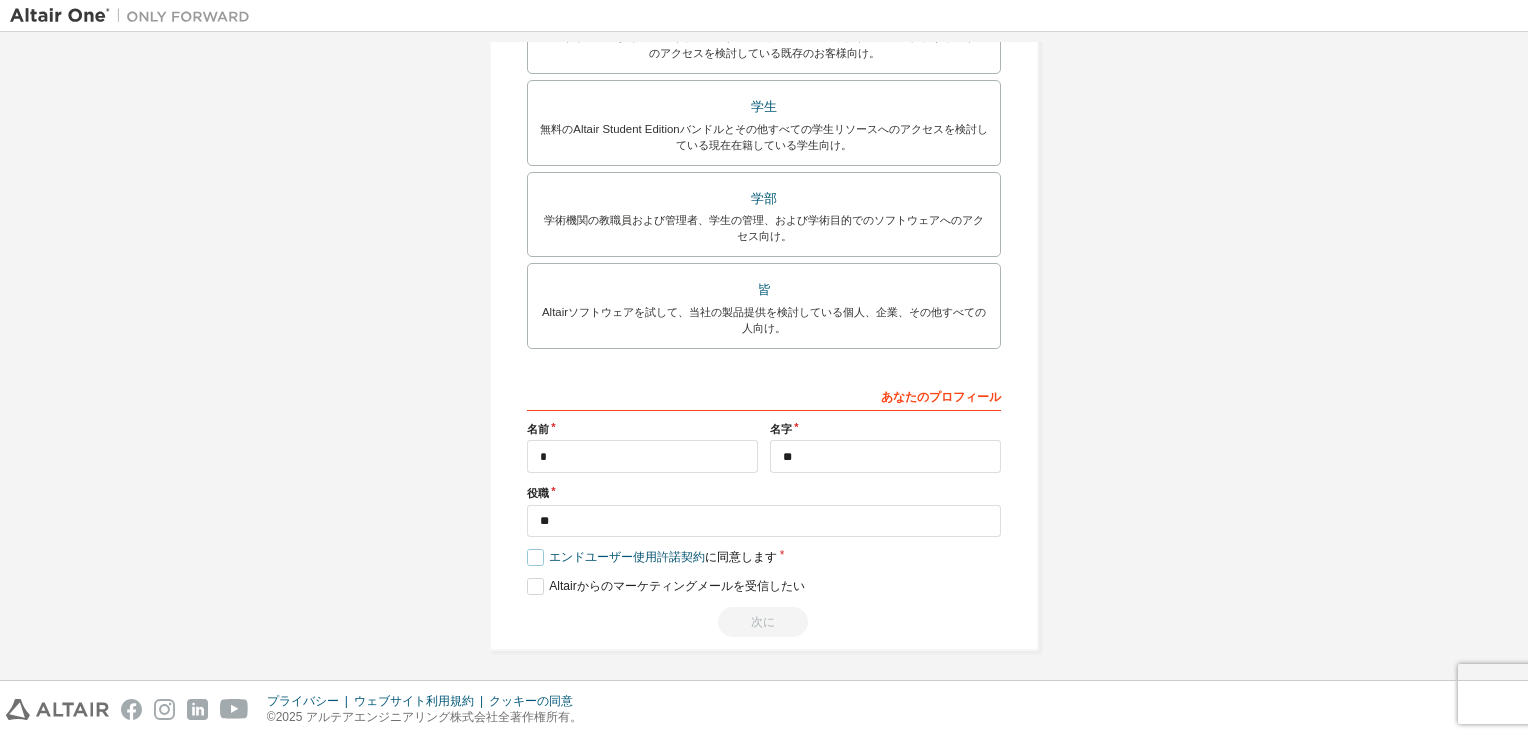 click on "エンドユーザー使用許諾契約 に同意します" at bounding box center [652, 557] 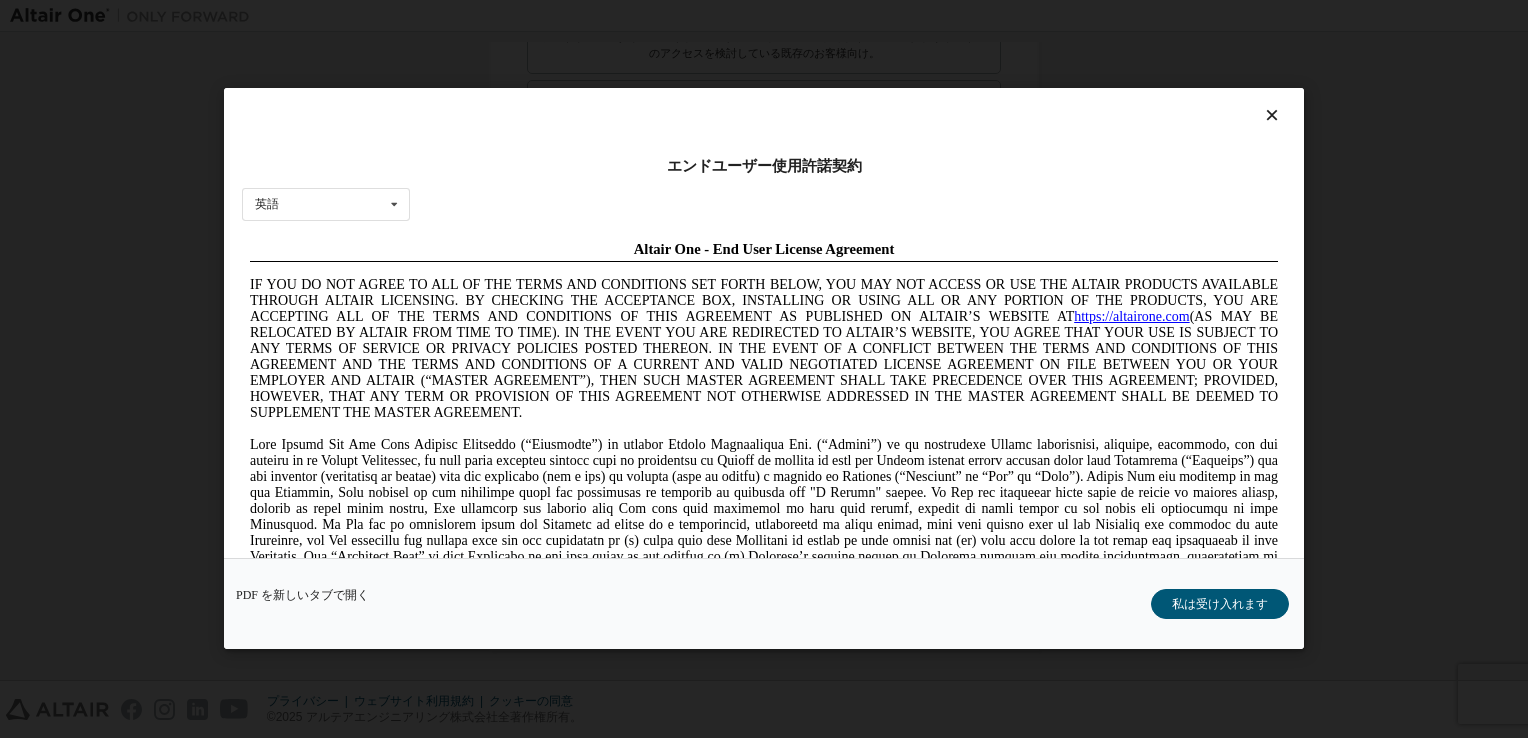 scroll, scrollTop: 0, scrollLeft: 0, axis: both 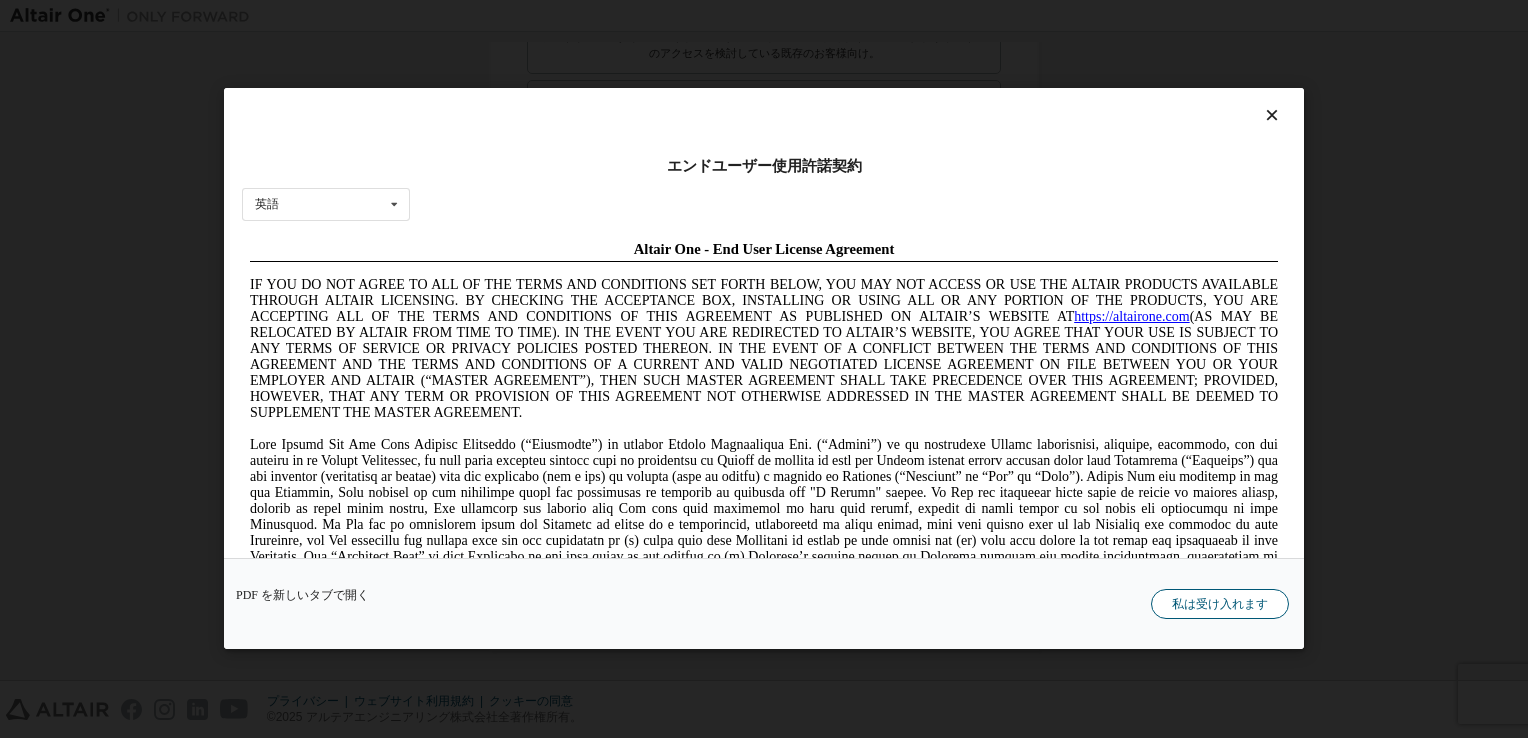 click on "私は受け入れます" at bounding box center (1220, 605) 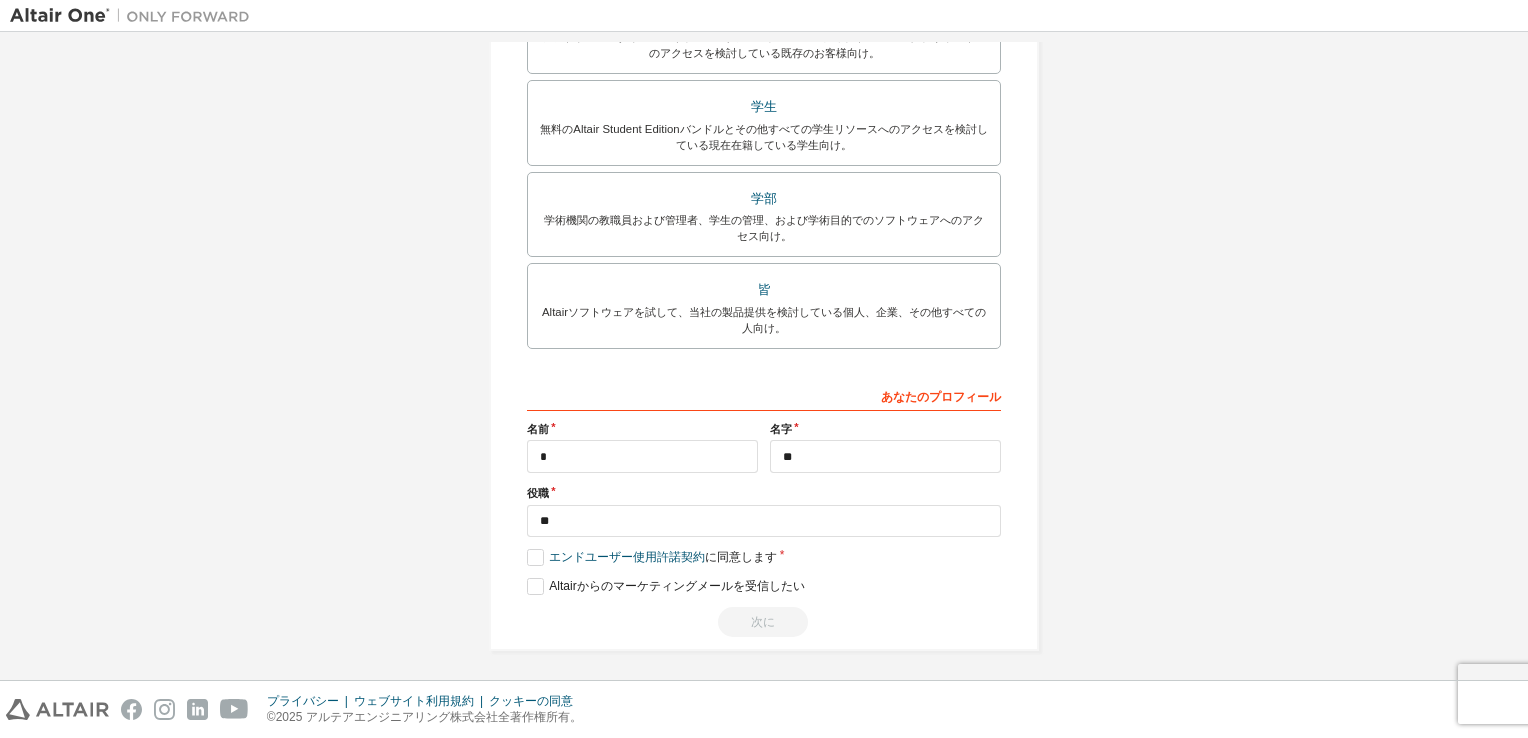 click on "次に" at bounding box center (764, 622) 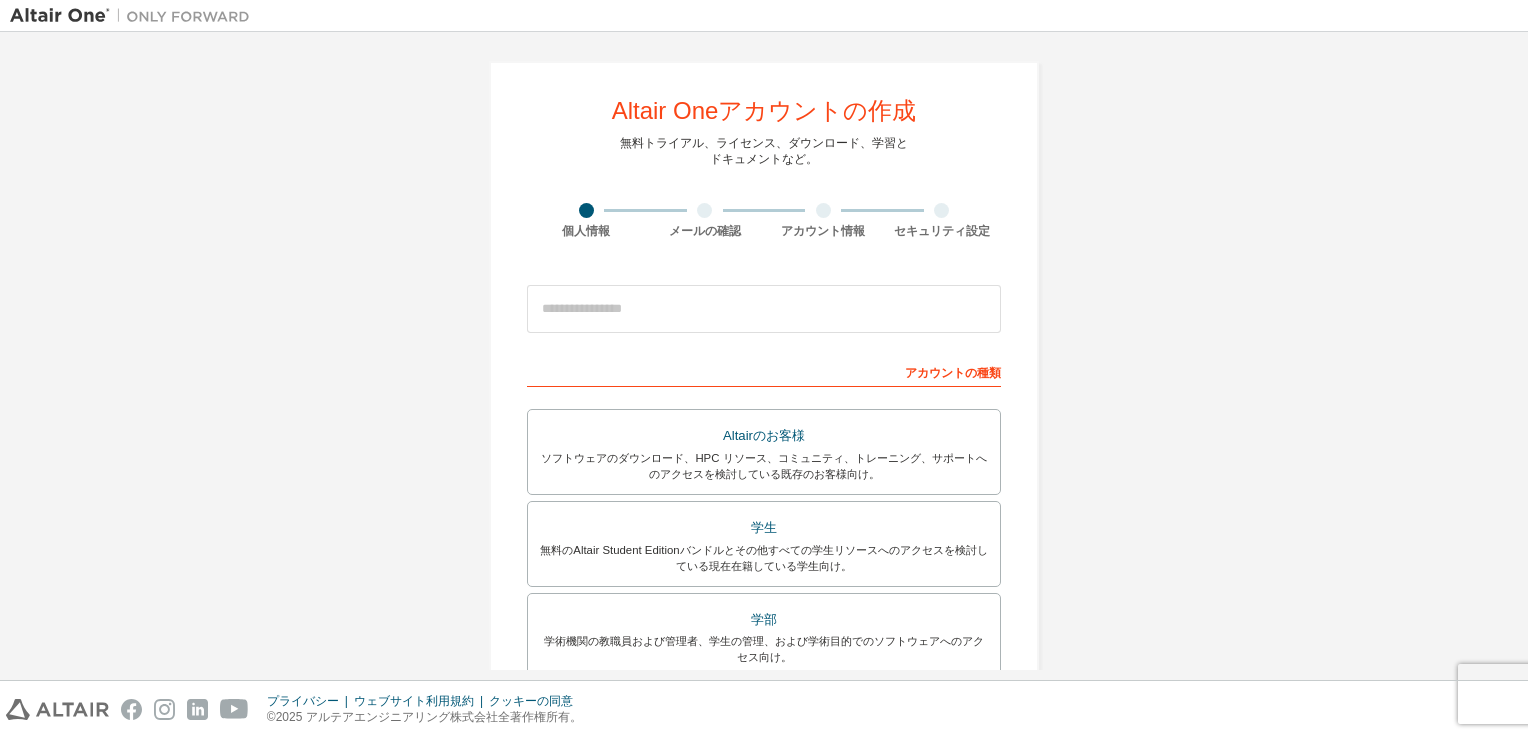 scroll, scrollTop: 0, scrollLeft: 0, axis: both 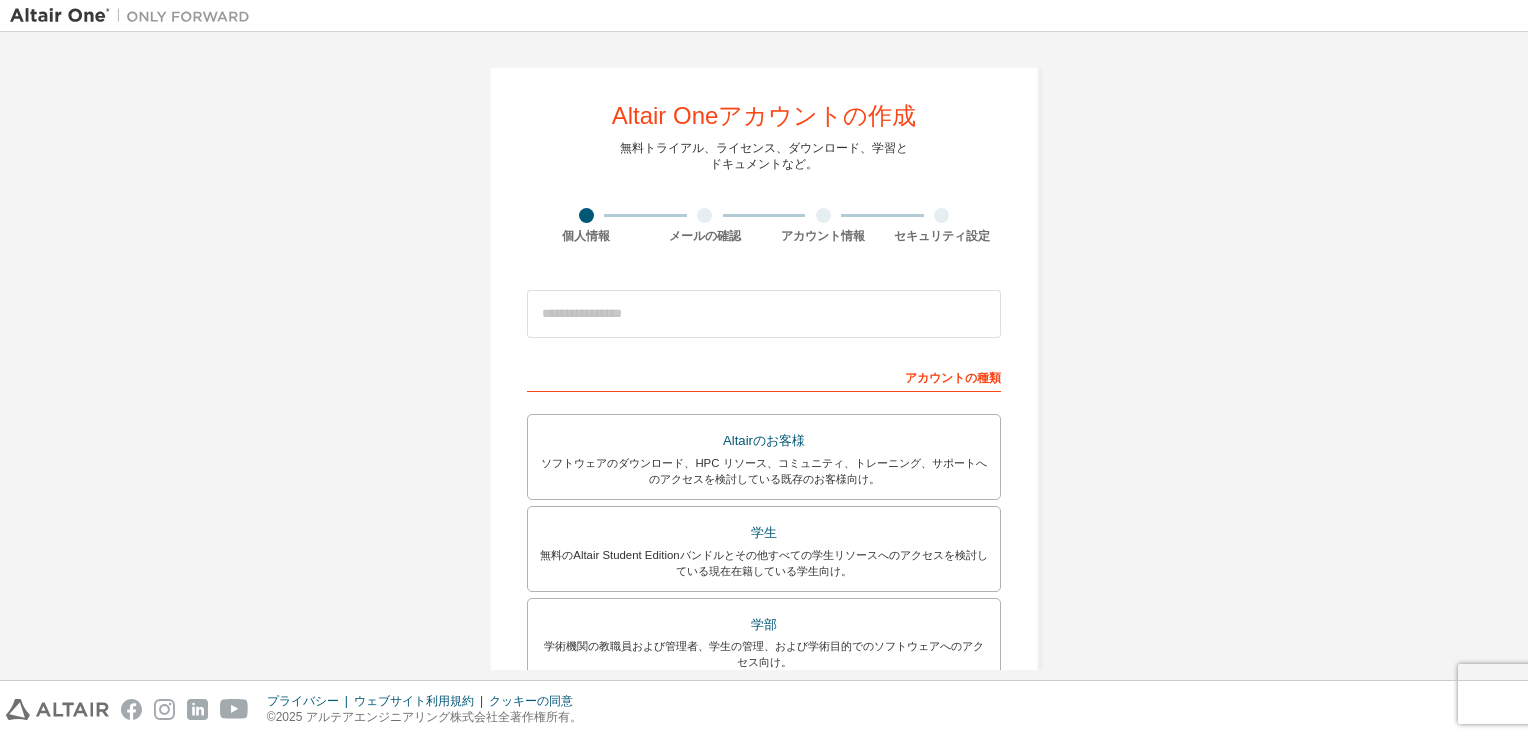 click on "個人情報" at bounding box center [586, 236] 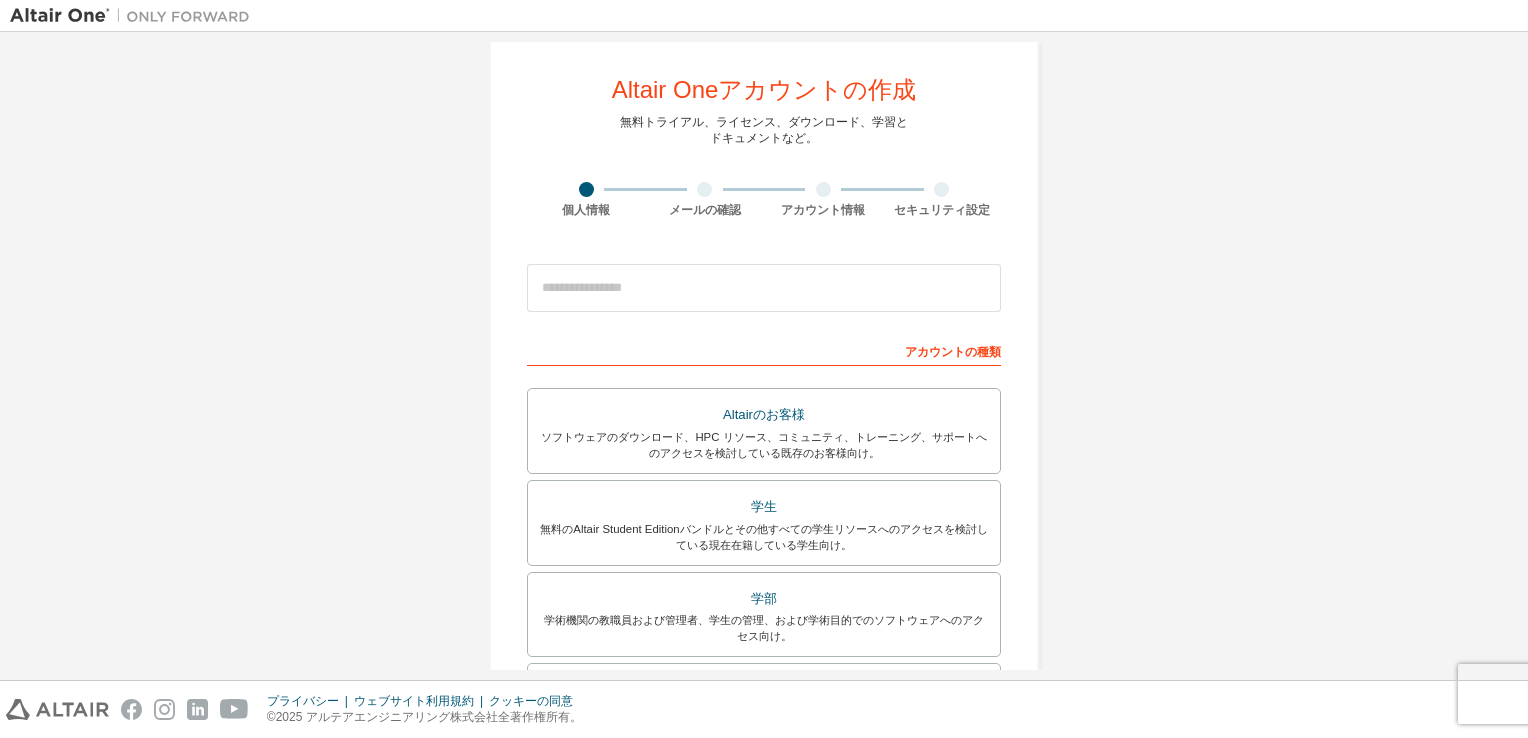scroll, scrollTop: 0, scrollLeft: 0, axis: both 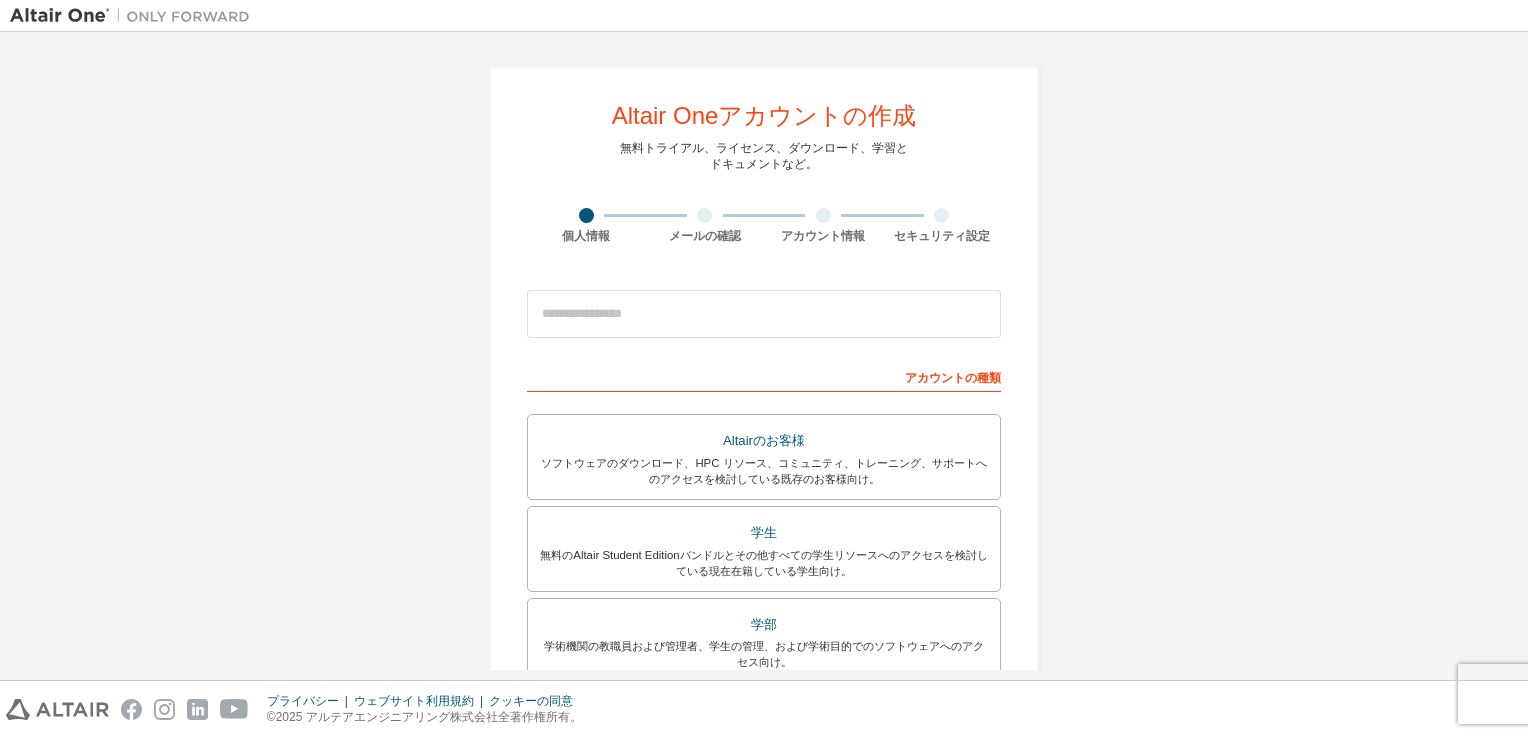 click on "メールの確認" at bounding box center (705, 236) 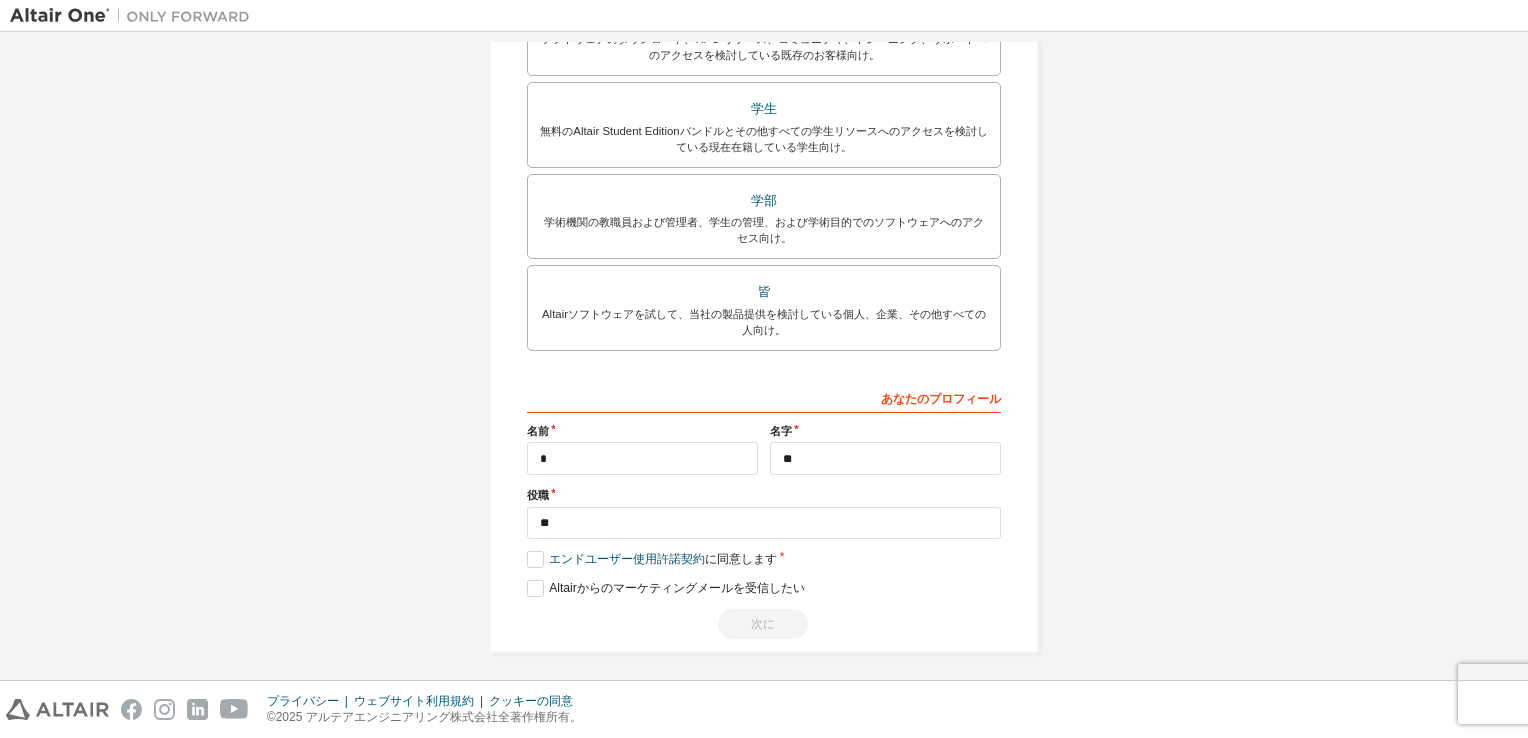 scroll, scrollTop: 426, scrollLeft: 0, axis: vertical 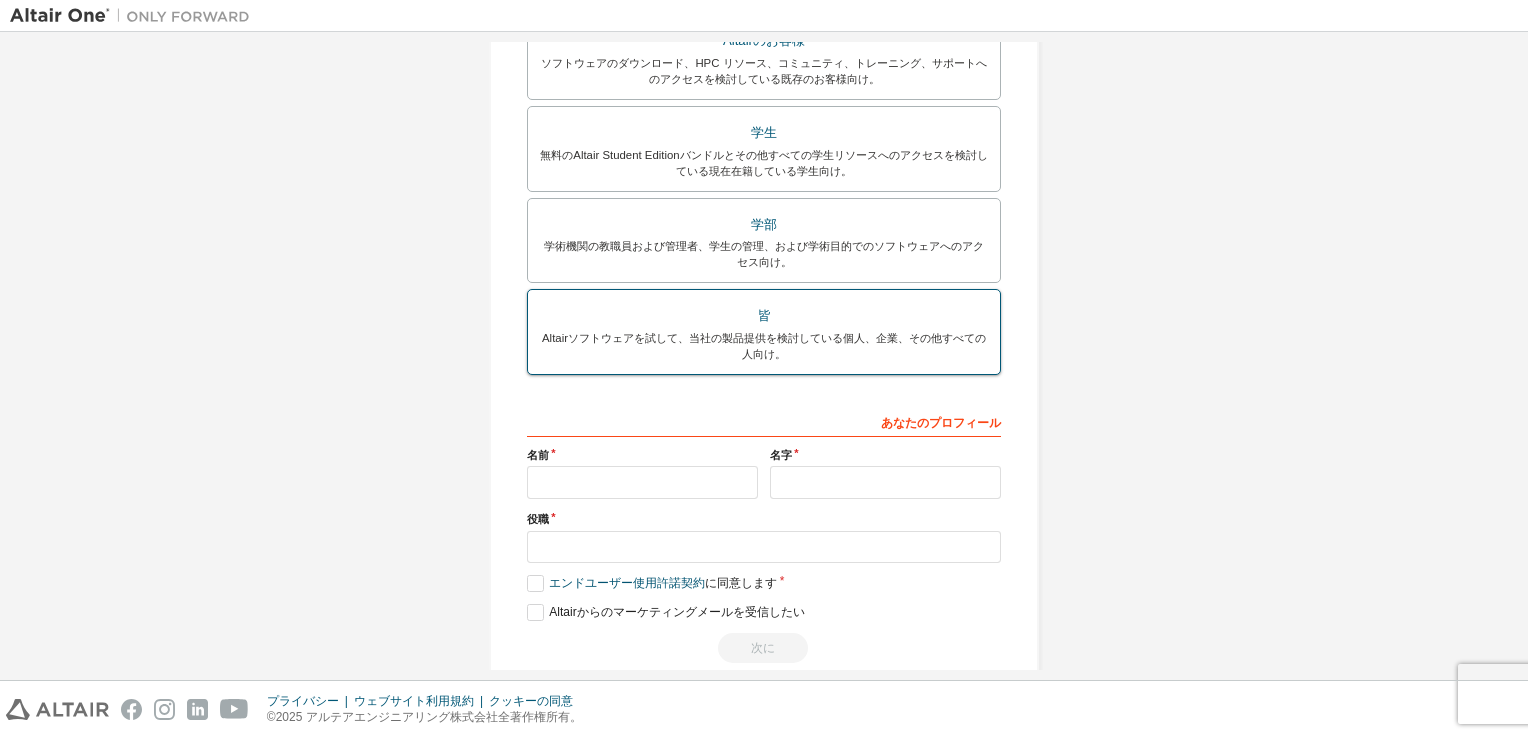 click on "Altairソフトウェアを試して、当社の製品提供を検討している個人、企業、その他すべての人向け。" at bounding box center [764, 346] 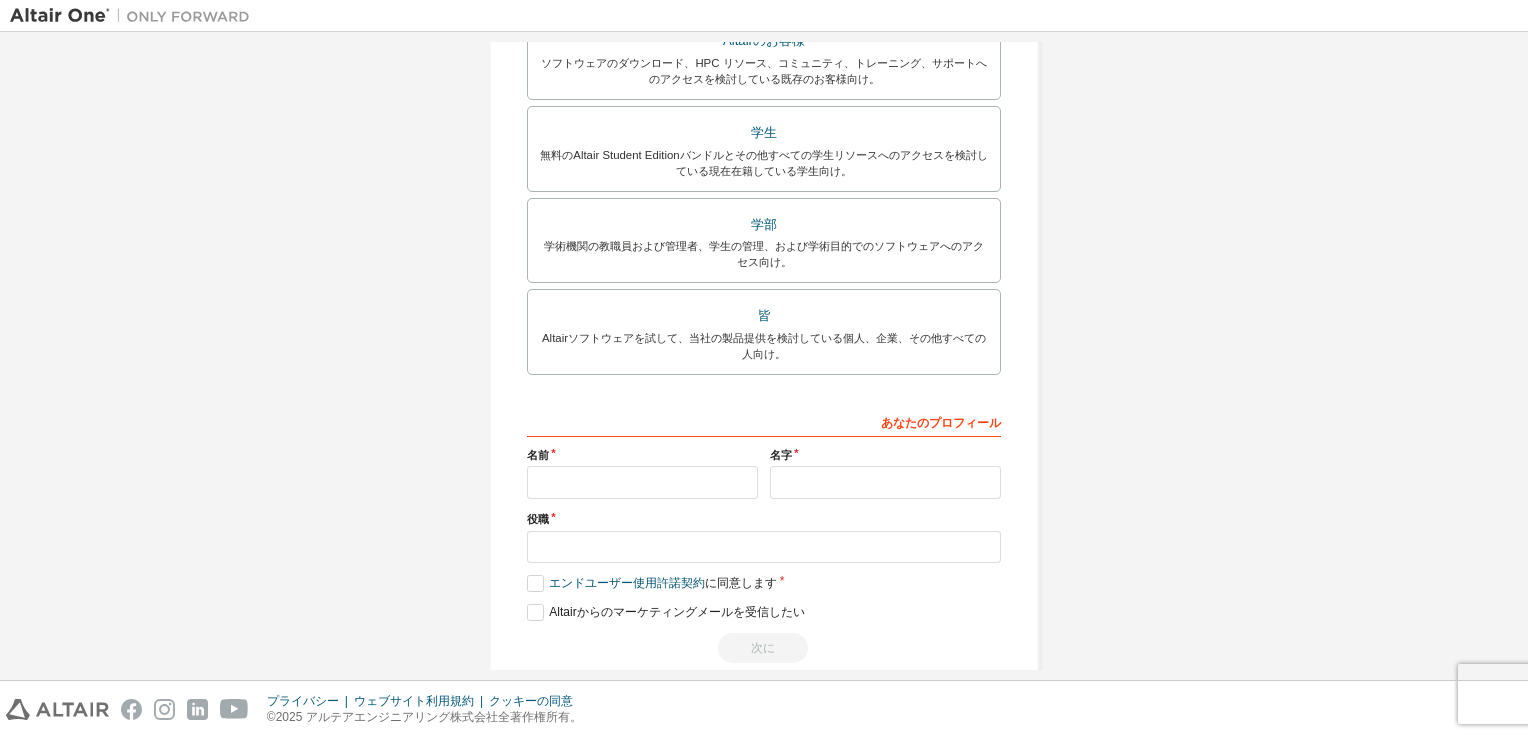 click on "名前" at bounding box center [642, 455] 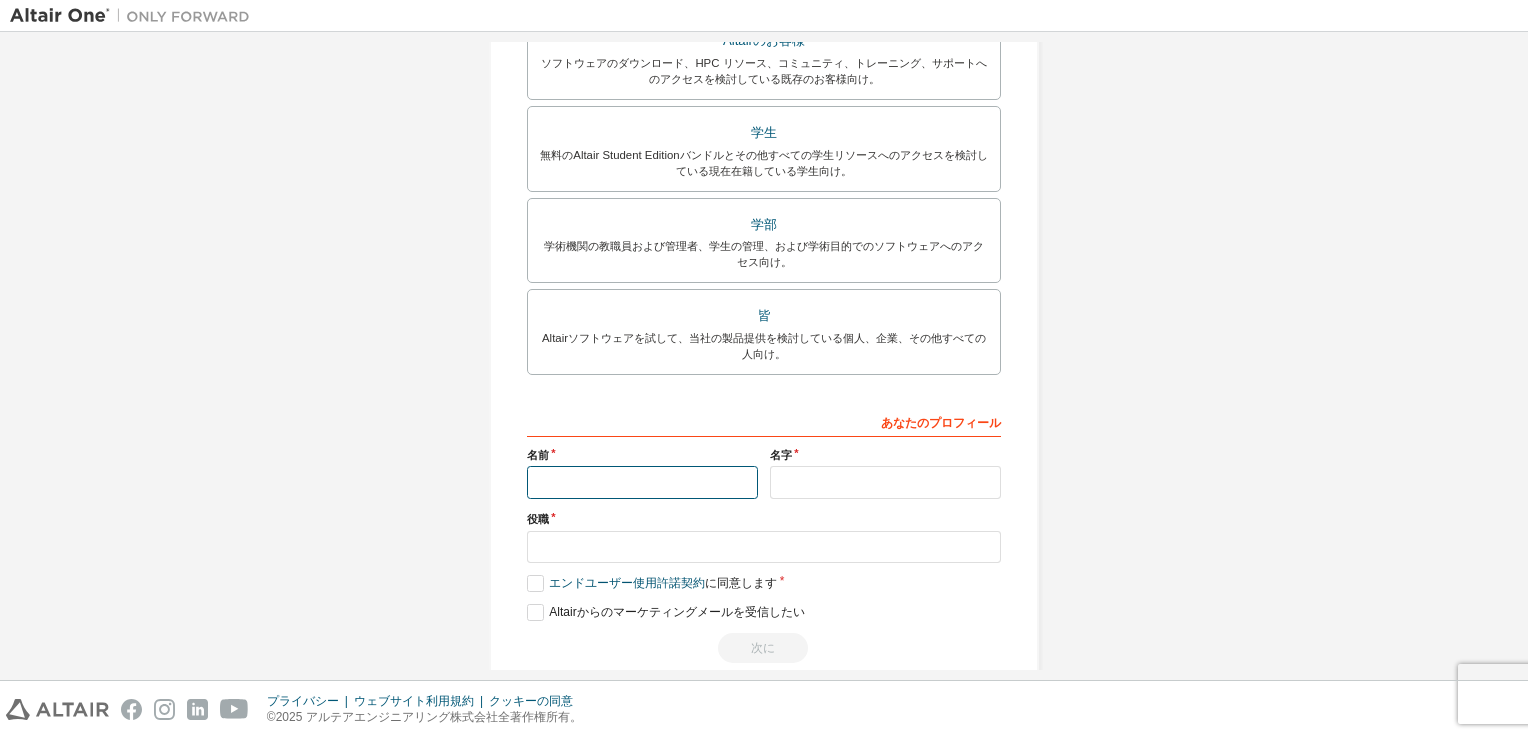 click at bounding box center [642, 482] 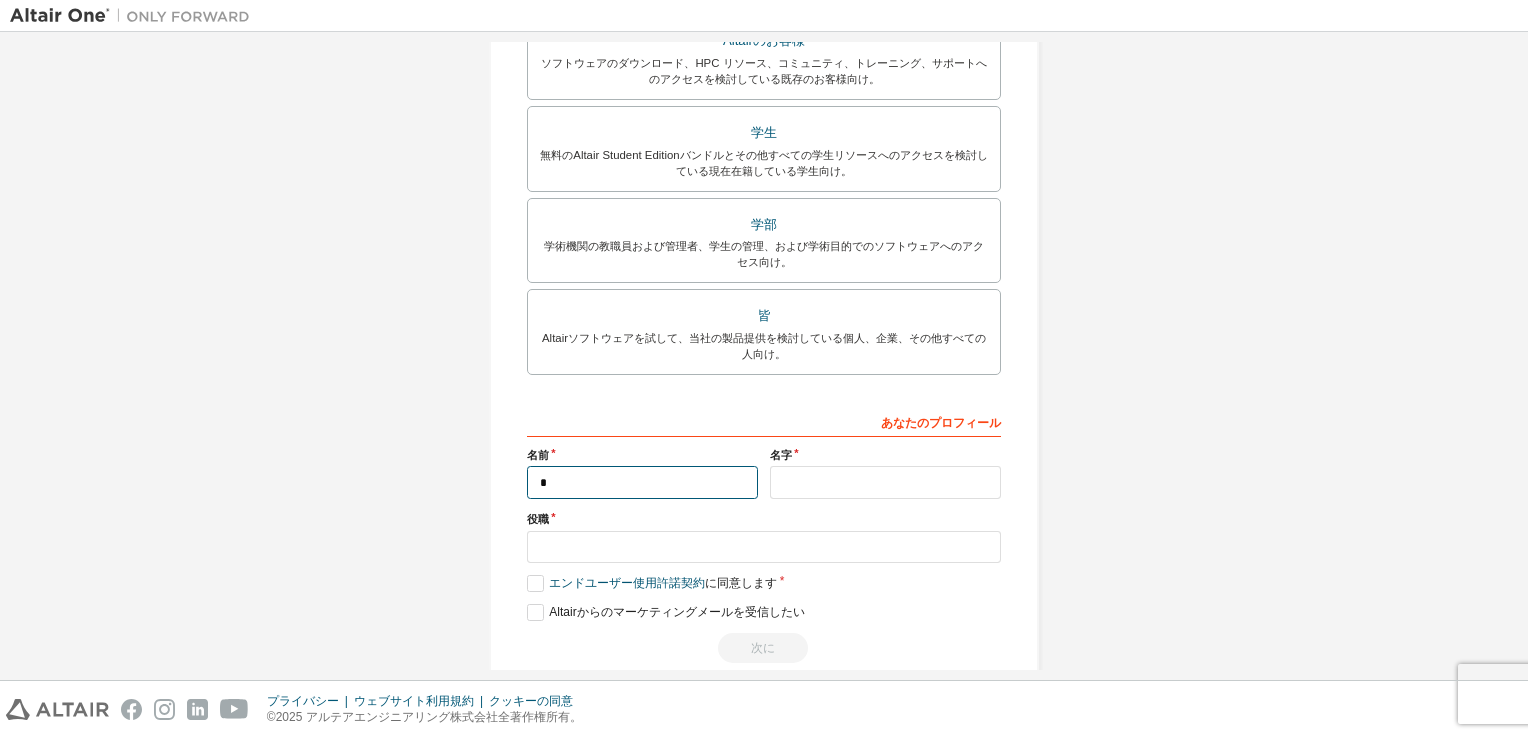 type on "*" 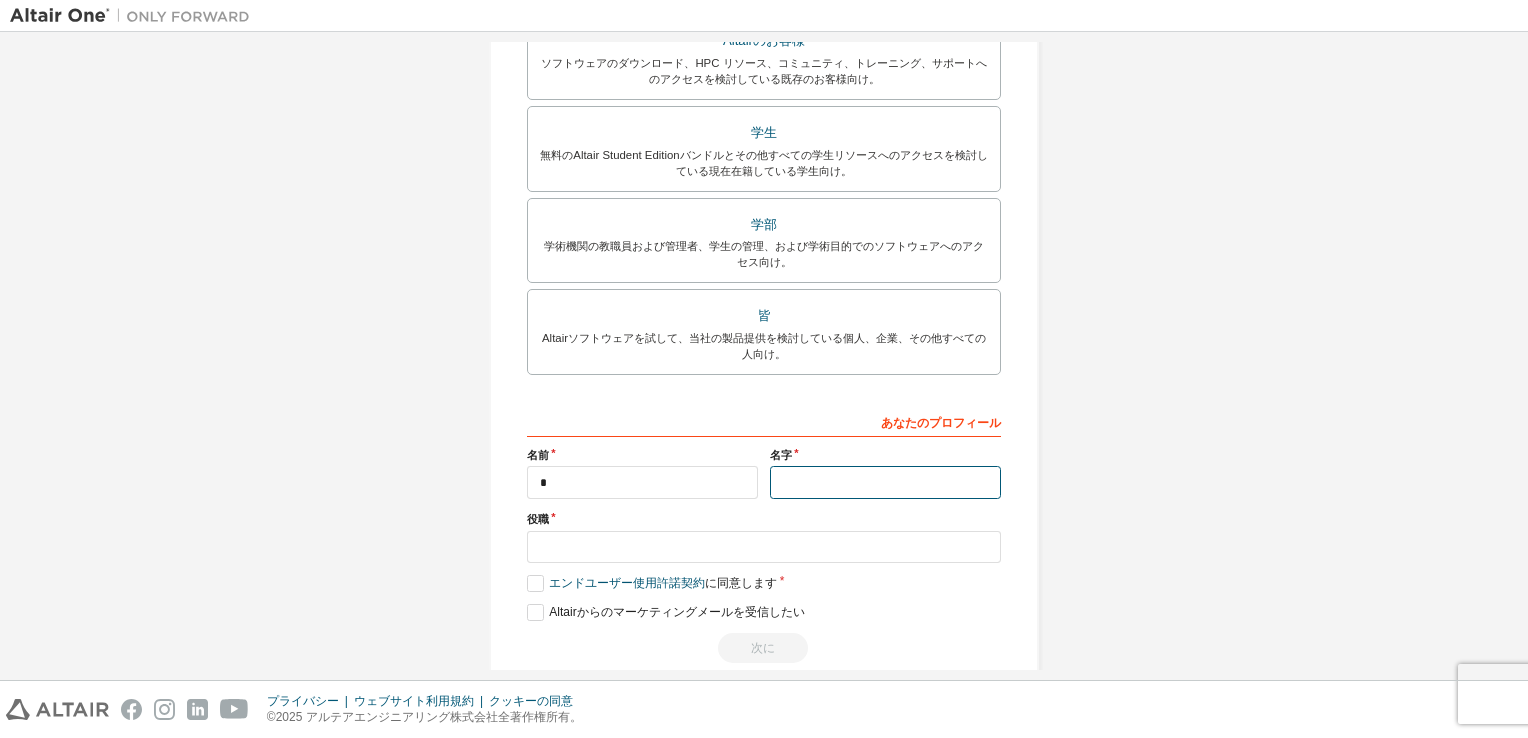 click at bounding box center [885, 482] 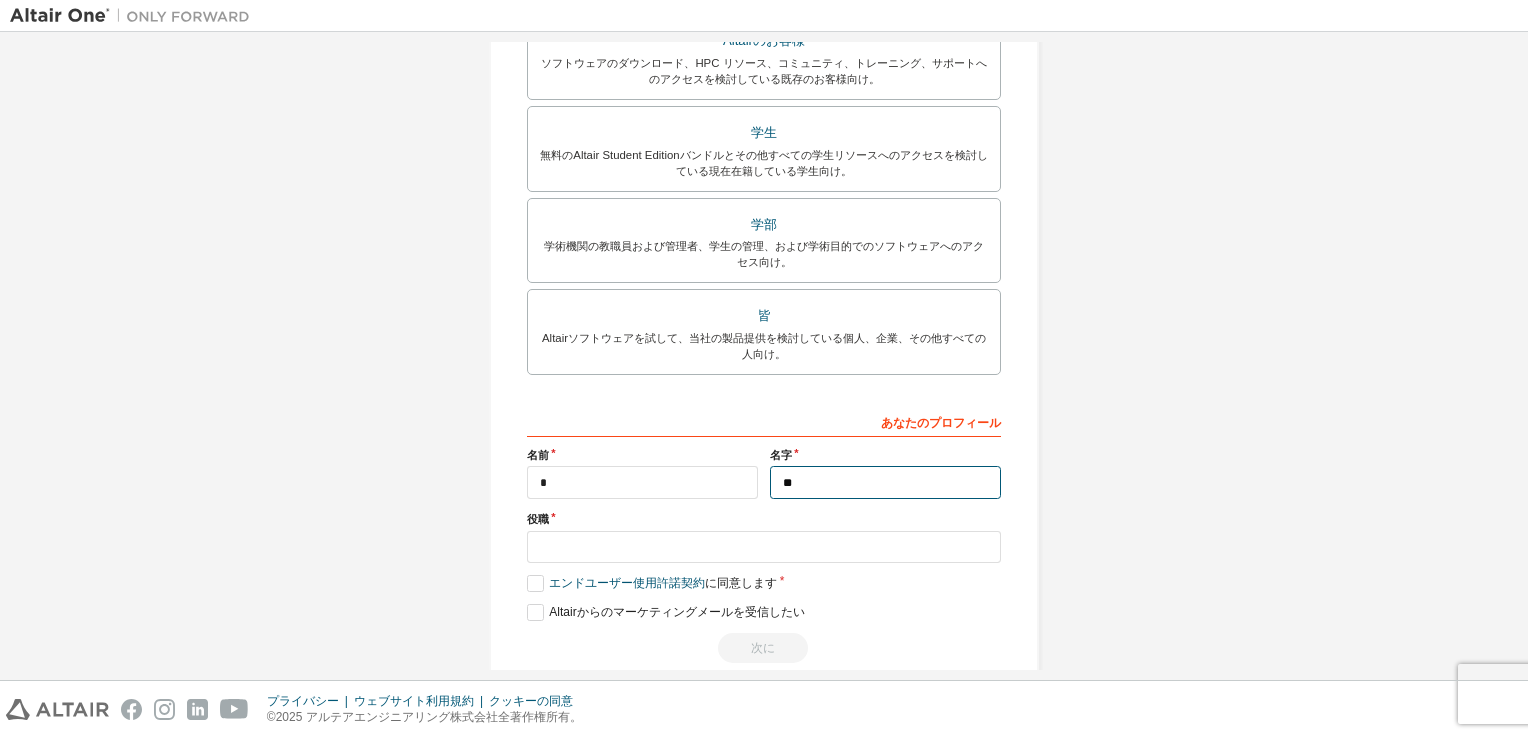 type on "**" 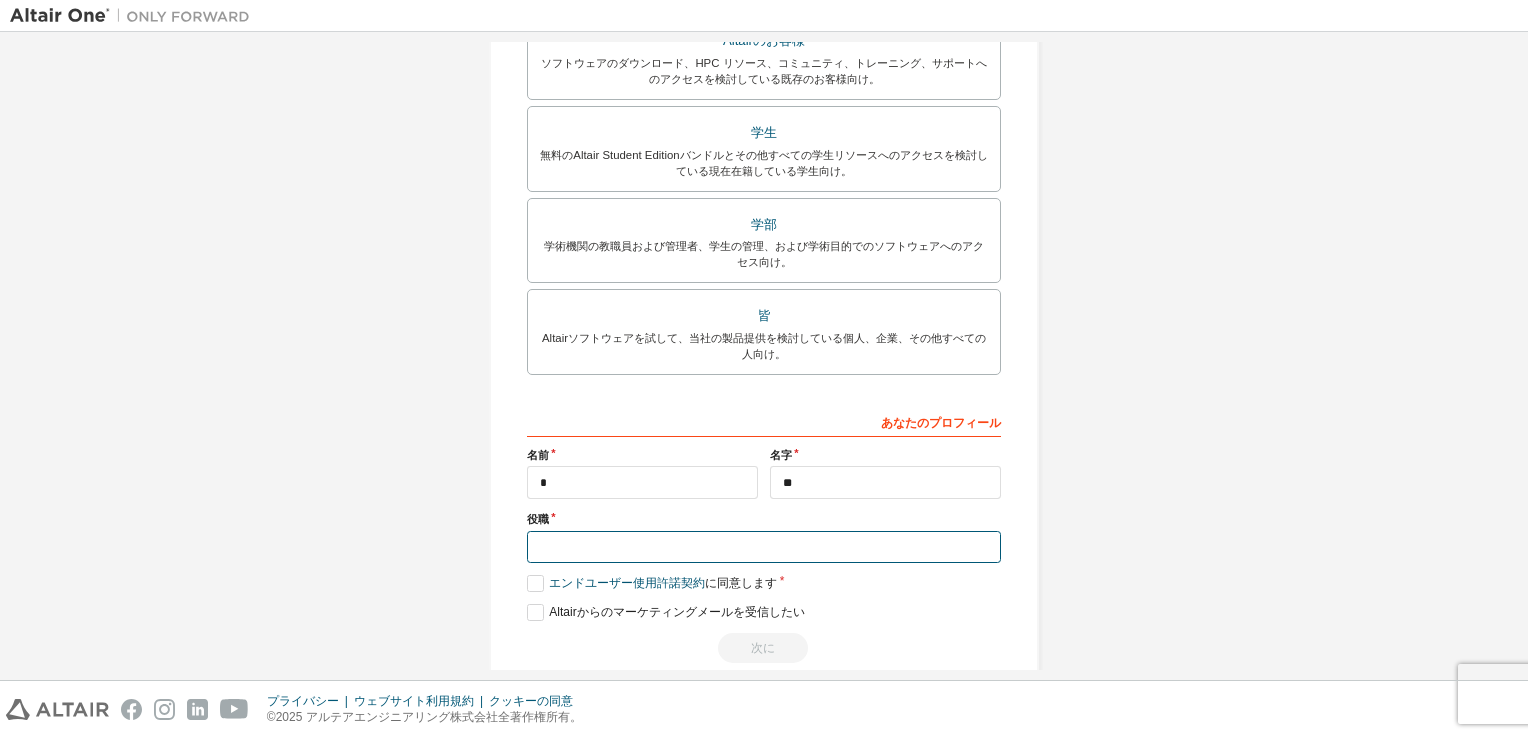 click at bounding box center (764, 547) 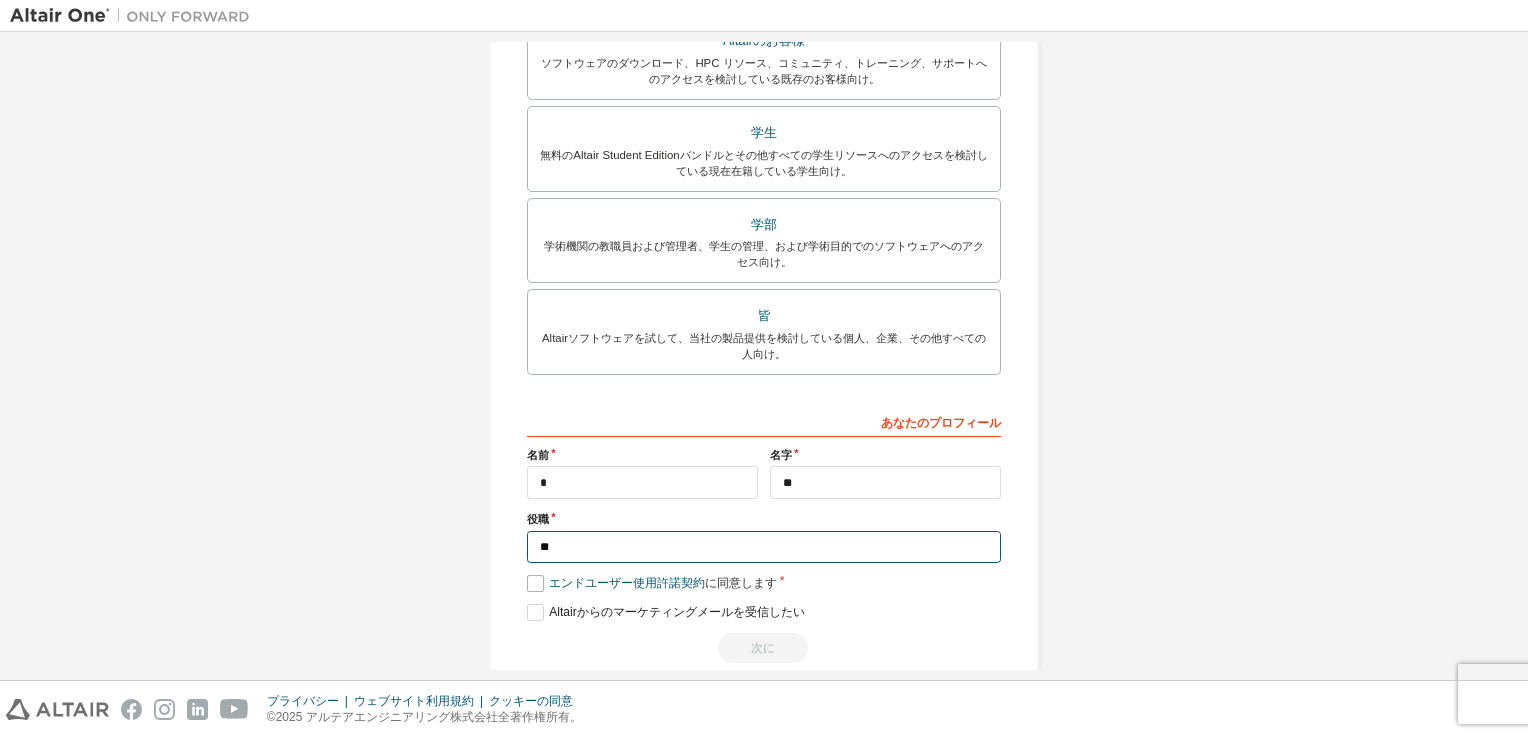 type on "**" 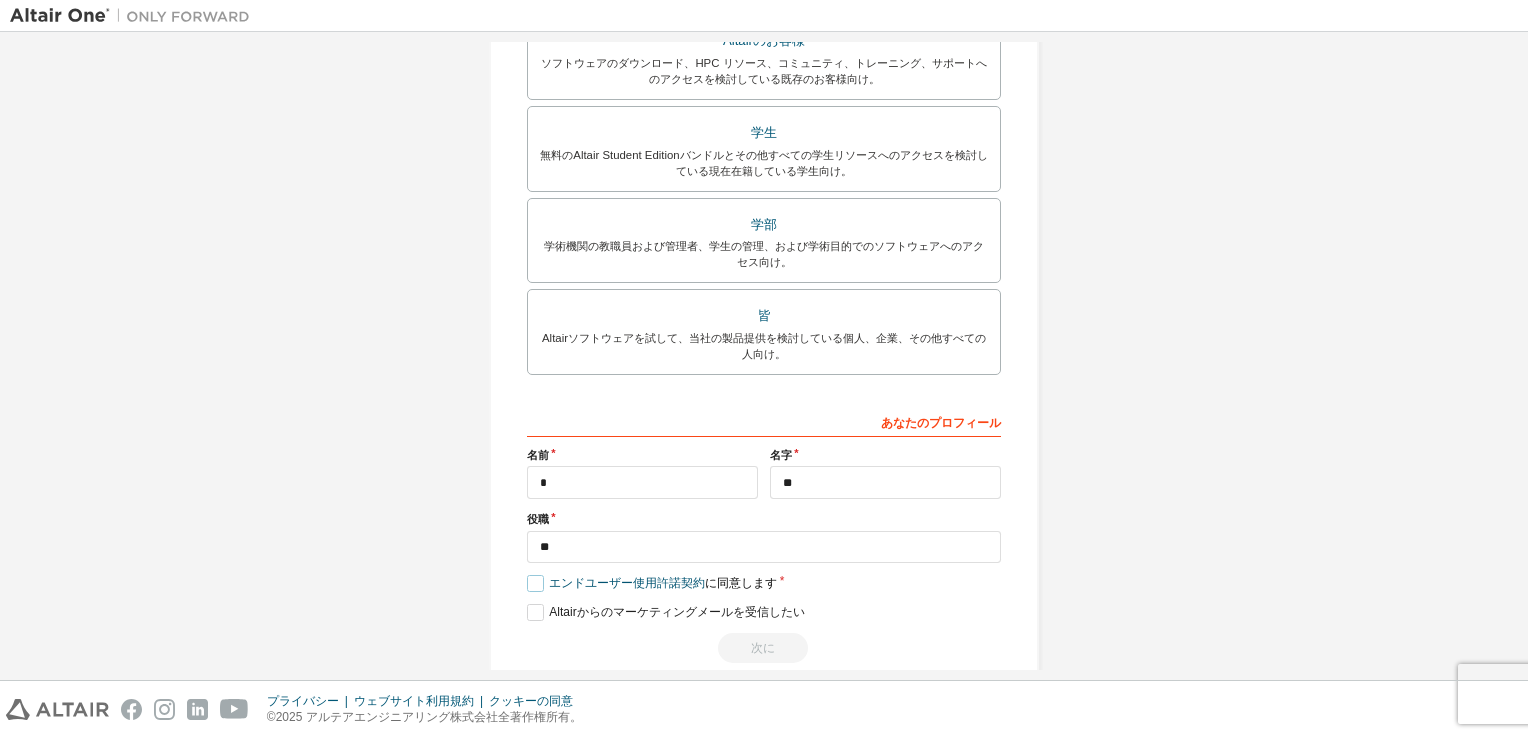 click on "エンドユーザー使用許諾契約 に同意します" at bounding box center (652, 583) 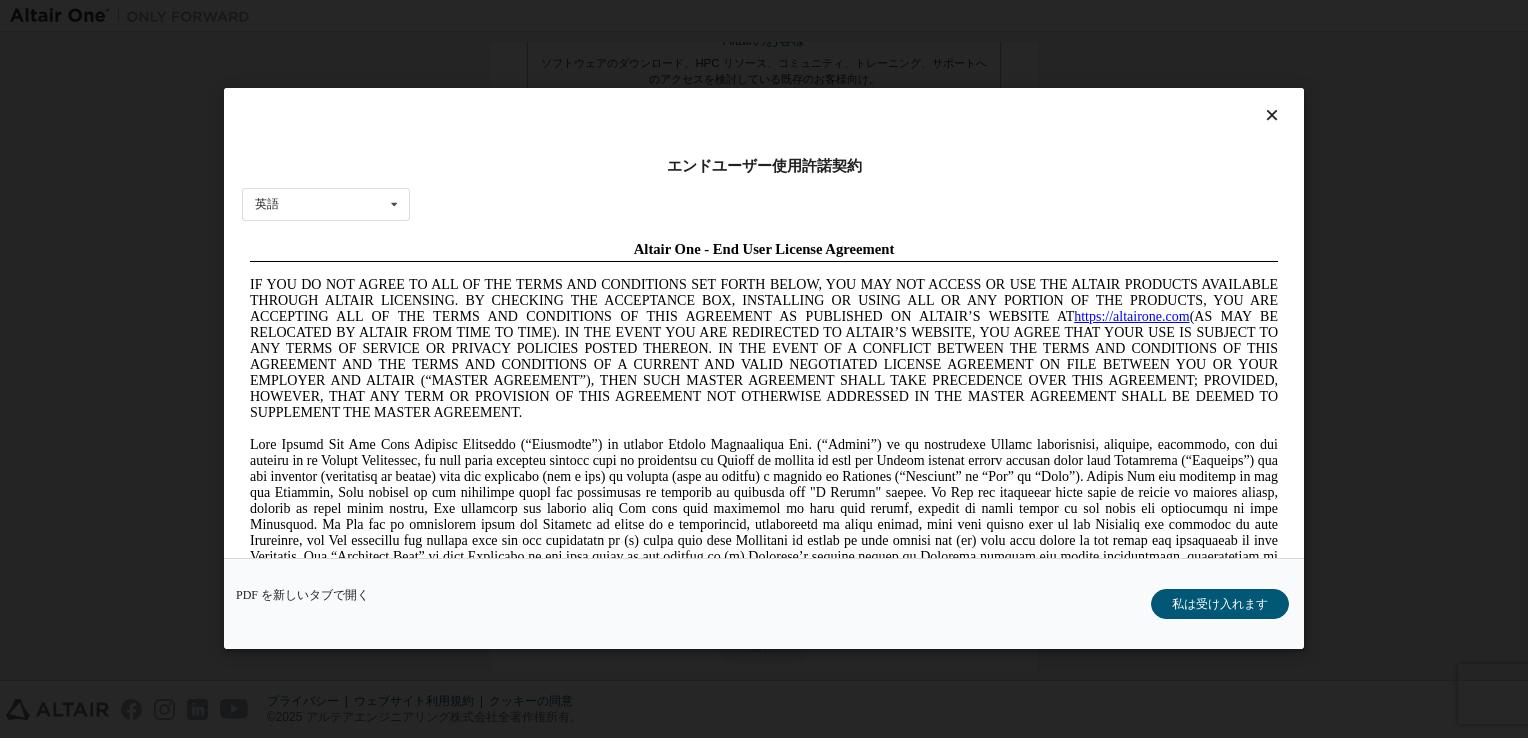 scroll, scrollTop: 0, scrollLeft: 0, axis: both 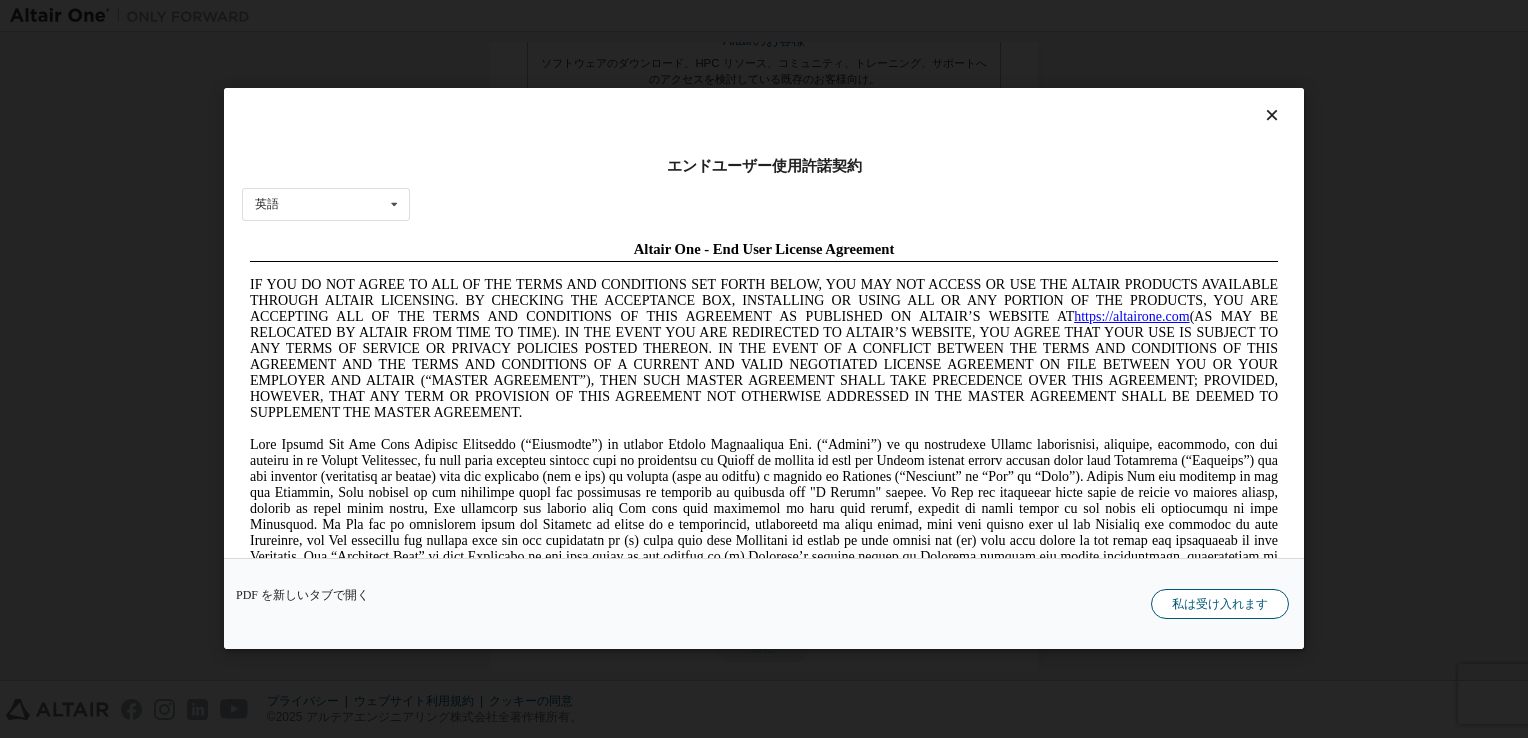 click on "私は受け入れます" at bounding box center (1220, 605) 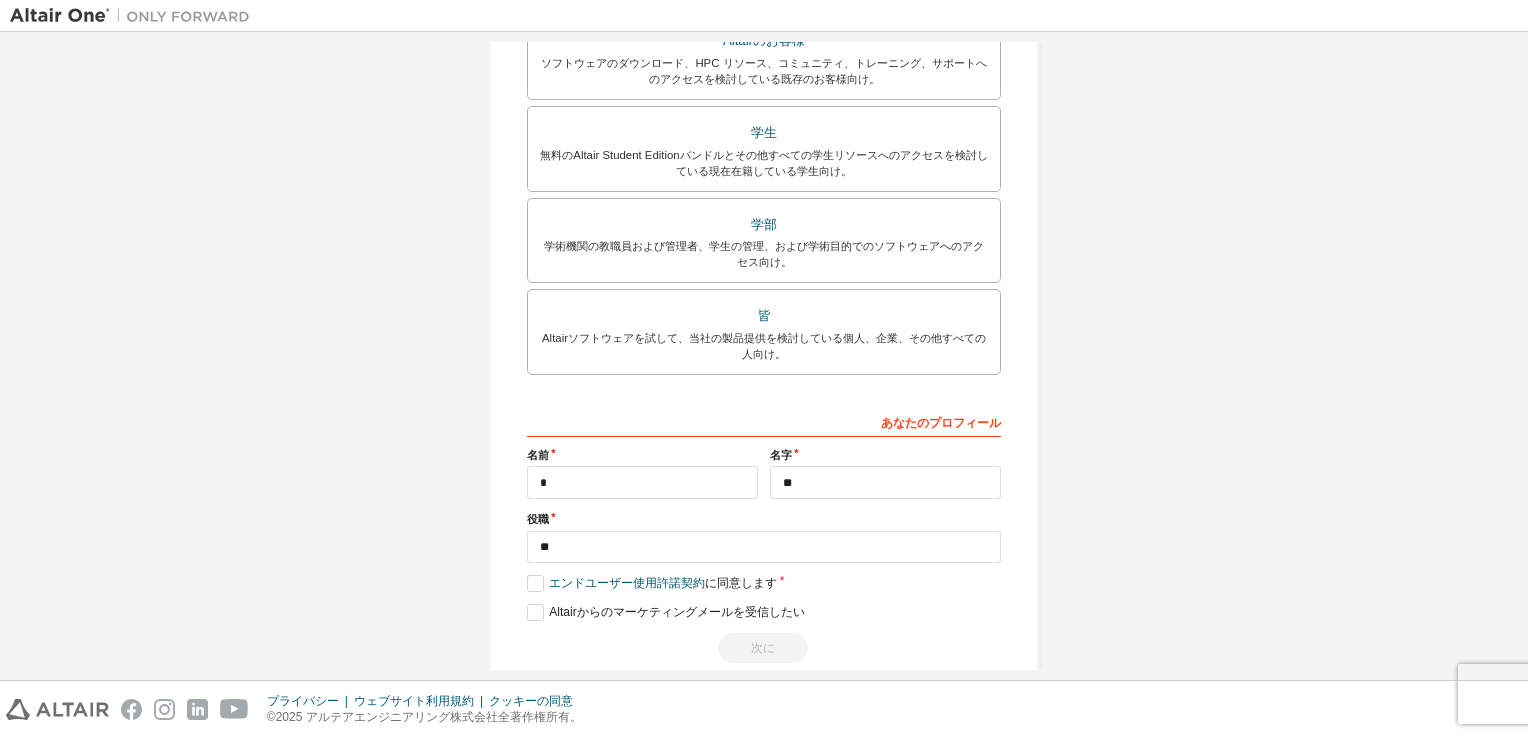click on "次に" at bounding box center (764, 648) 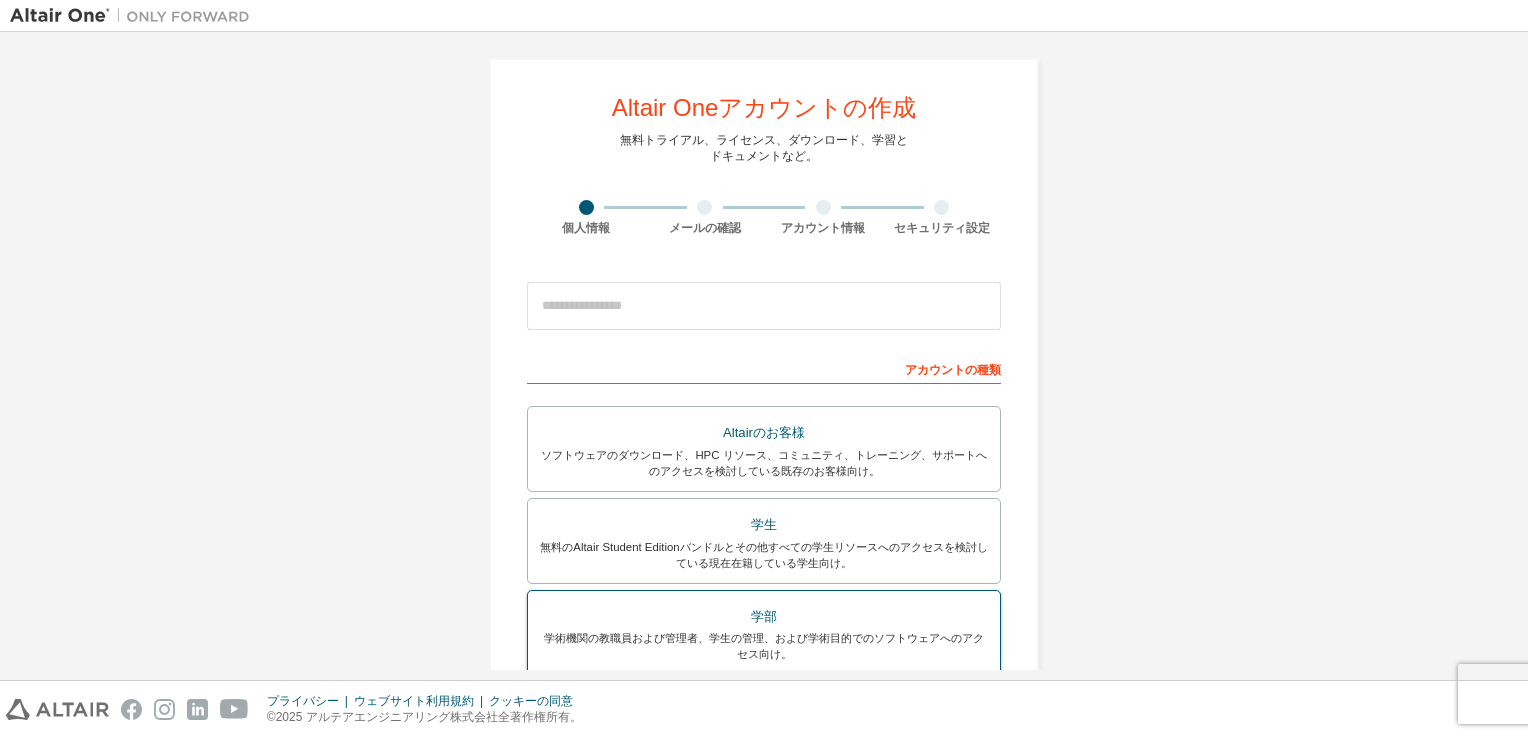 scroll, scrollTop: 0, scrollLeft: 0, axis: both 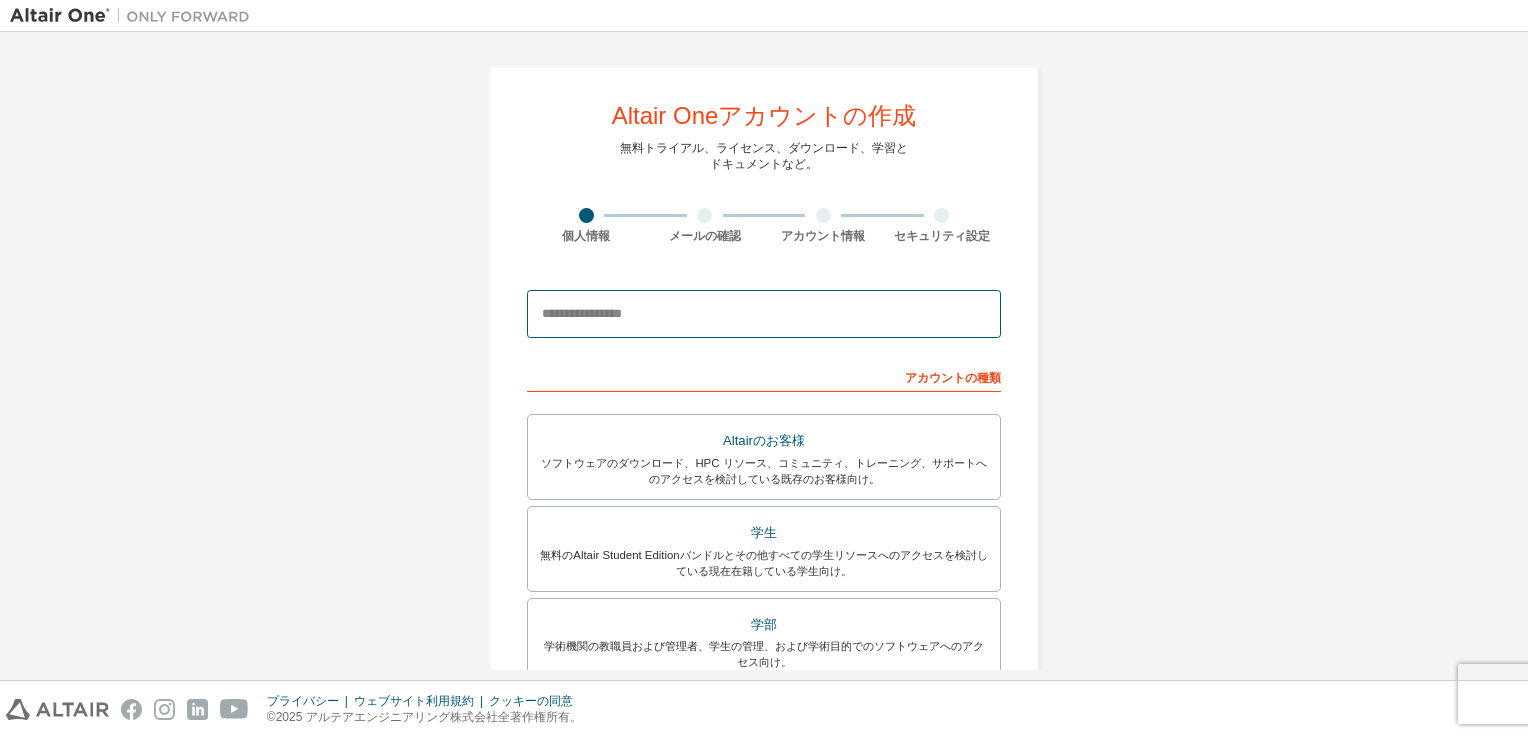 click at bounding box center [764, 314] 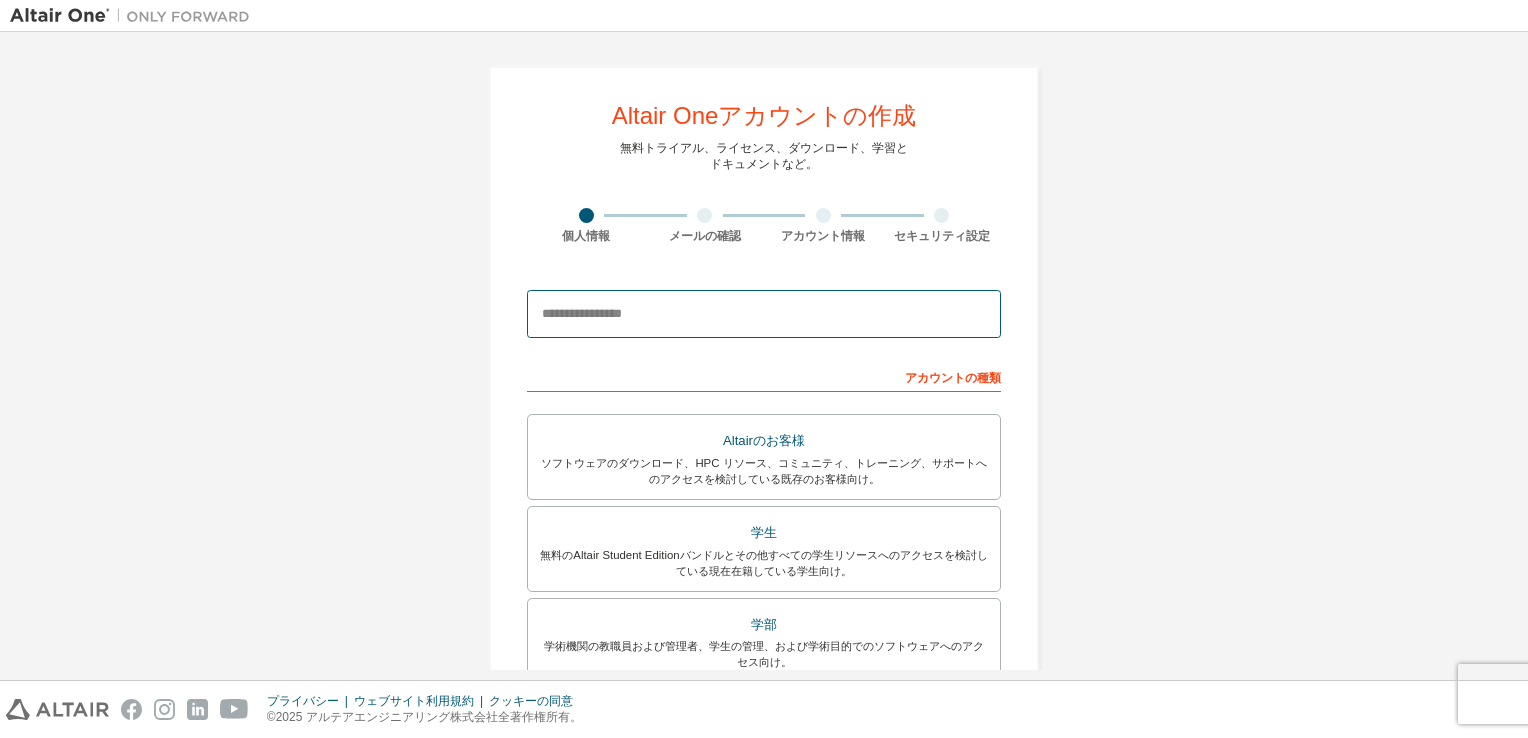 click at bounding box center [764, 314] 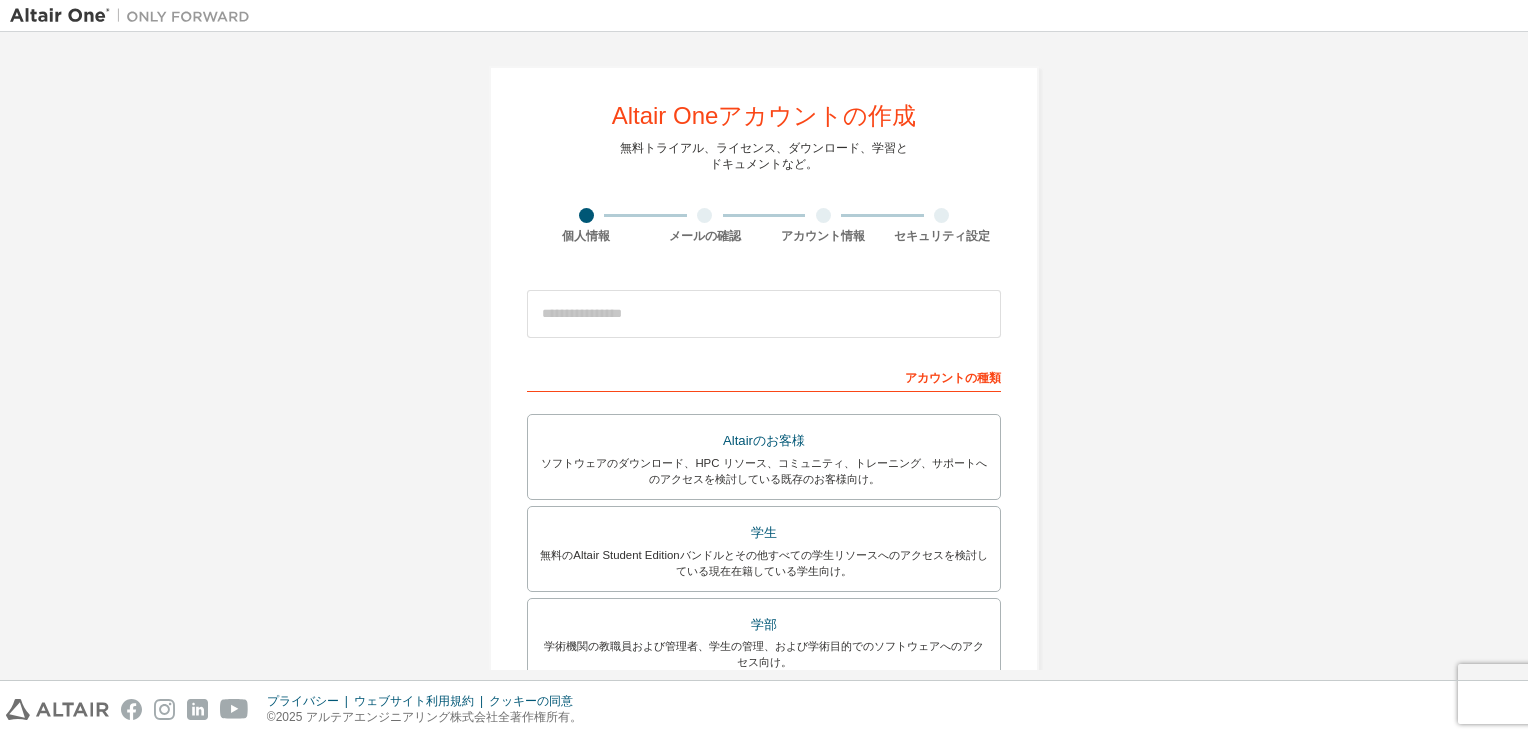 click on "This is a federated email. No need to register a new account. You should be able to  login  by using your company's SSO credentials. Email already exists. Please try to  login  instead. アカウントの種類 Altairのお客様 ソフトウェアのダウンロード、HPC リソース、コミュニティ、トレーニング、サポートへのアクセスを検討している既存のお客様向け。 学生 無料のAltair Student Editionバンドルとその他すべての学生リソースへのアクセスを検討している現在在籍している学生向け。 学部 学術機関の教職員および管理者、学生の管理、および学術目的でのソフトウェアへのアクセス向け。 皆 Altairソフトウェアを試して、当社の製品提供を検討している個人、企業、その他すべての人向け。 あなたのプロフィール 名前 * 名字 ** 役職 ** Please provide State/Province to help us route sales and support resources to you more efficiently." at bounding box center (764, 672) 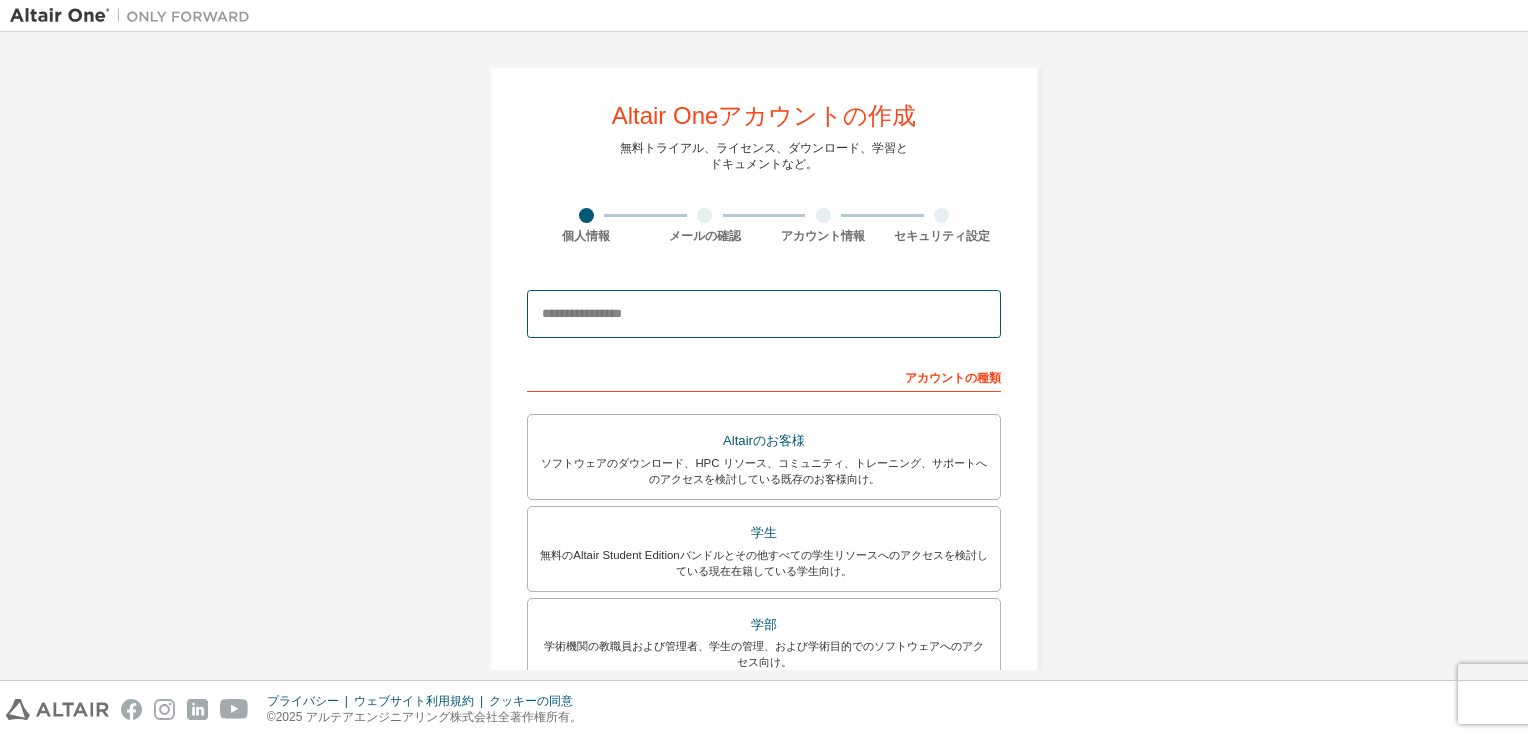 click at bounding box center [764, 314] 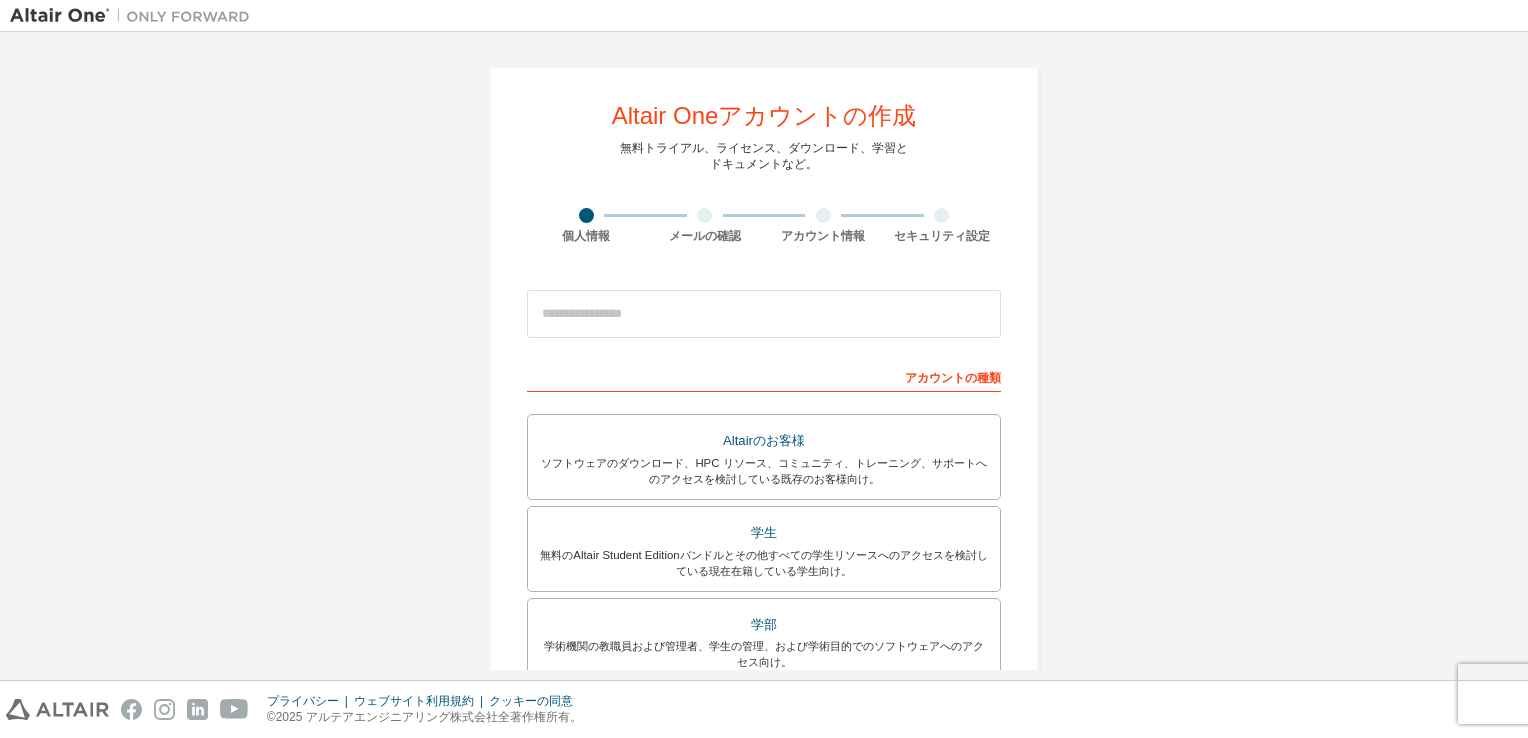 click on "アカウントの種類" at bounding box center [764, 376] 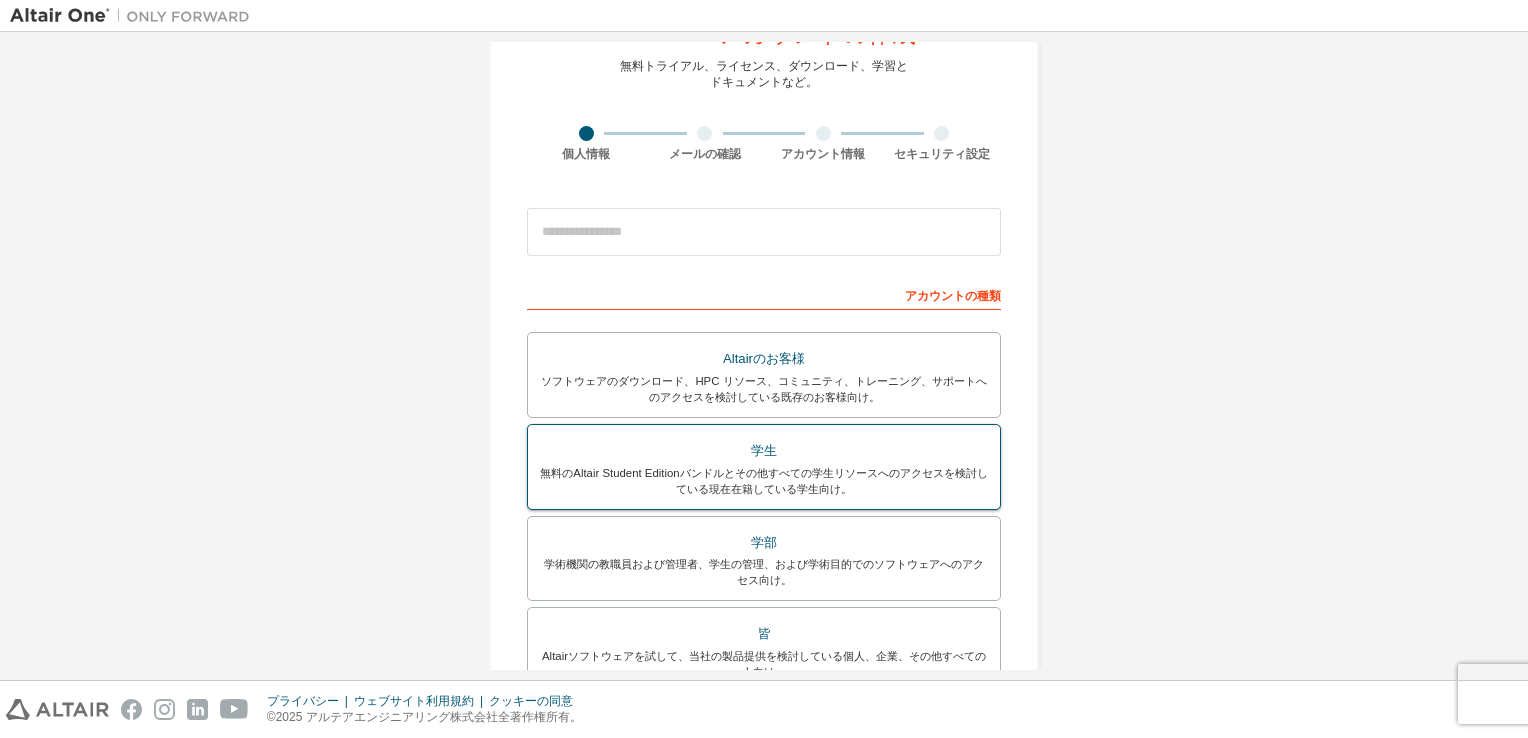 scroll, scrollTop: 200, scrollLeft: 0, axis: vertical 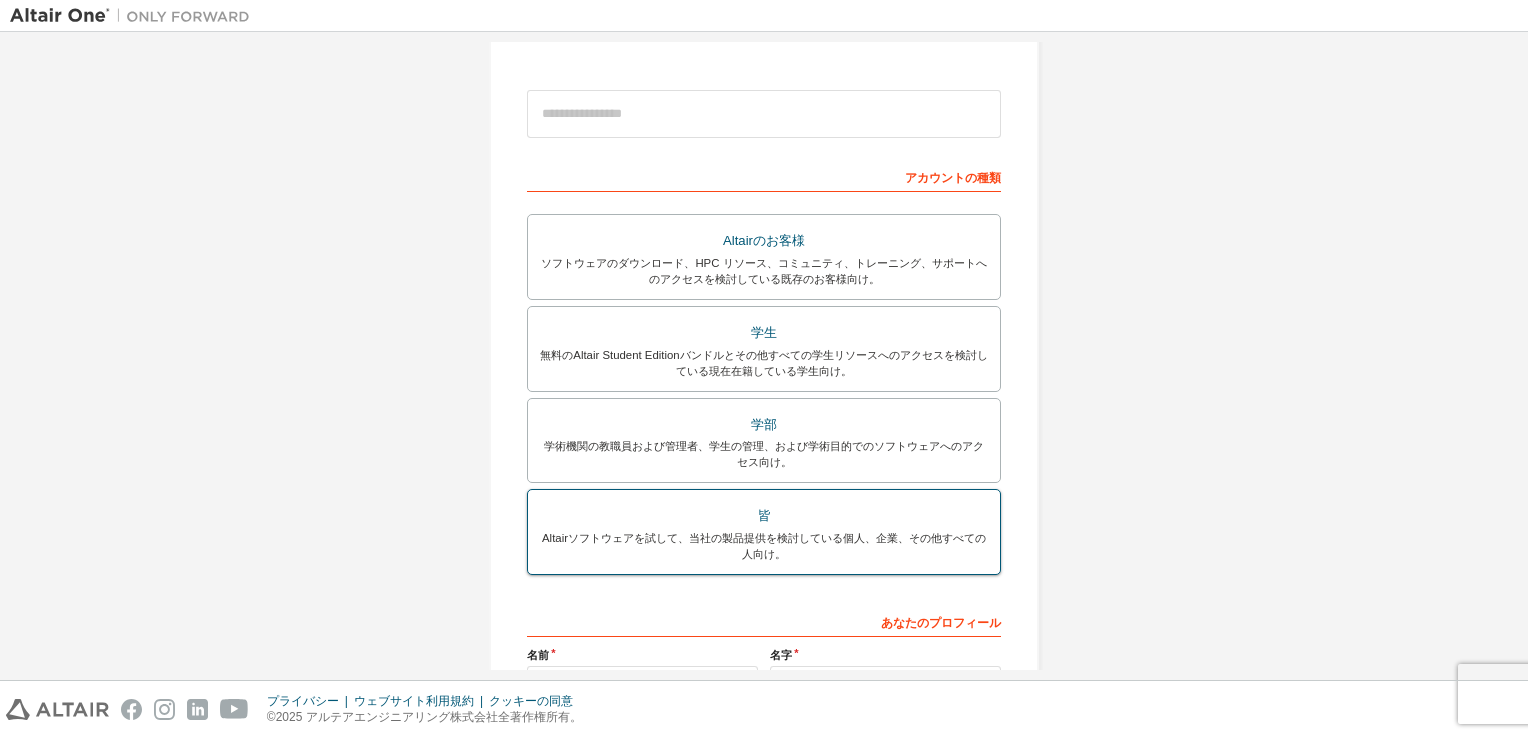click on "Altairソフトウェアを試して、当社の製品提供を検討している個人、企業、その他すべての人向け。" at bounding box center (764, 546) 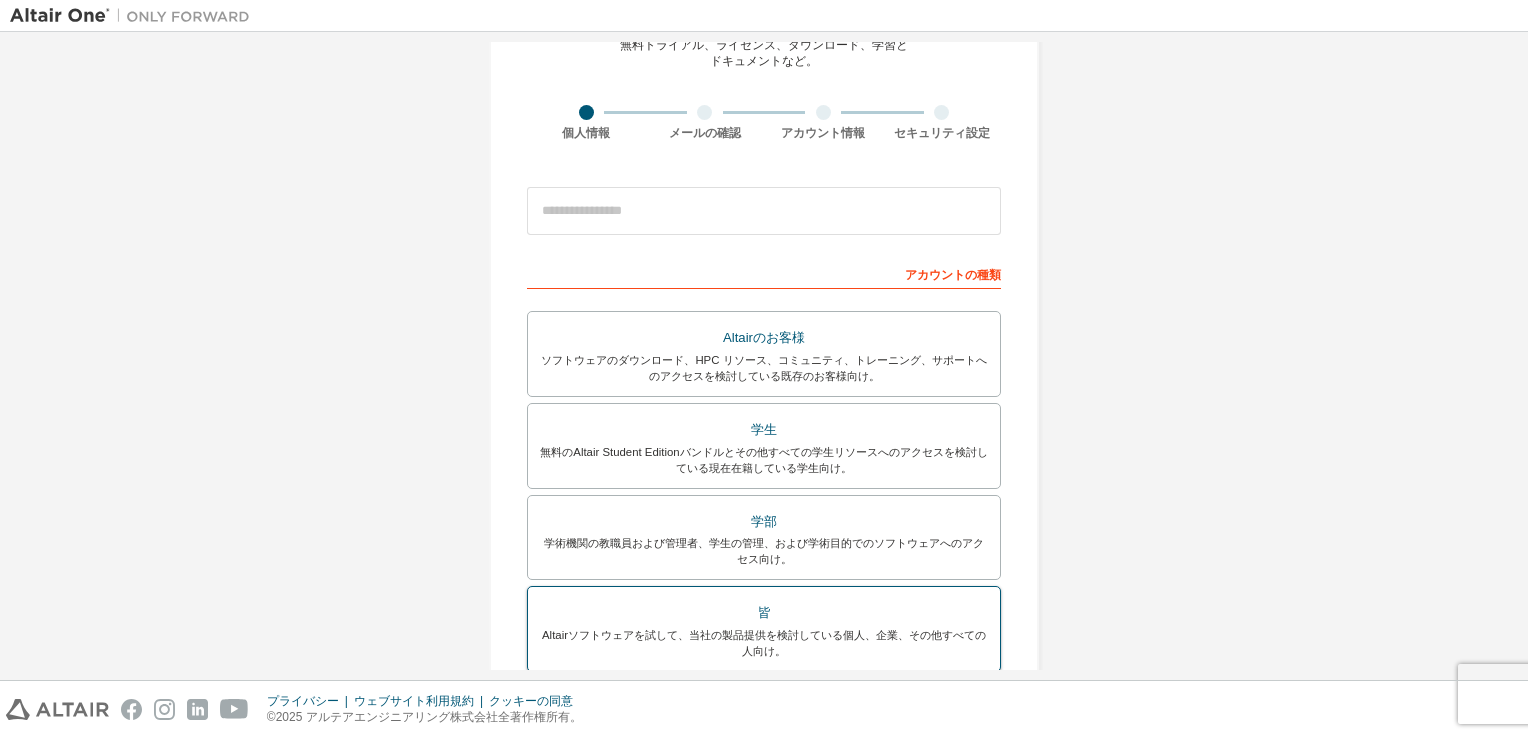 scroll, scrollTop: 0, scrollLeft: 0, axis: both 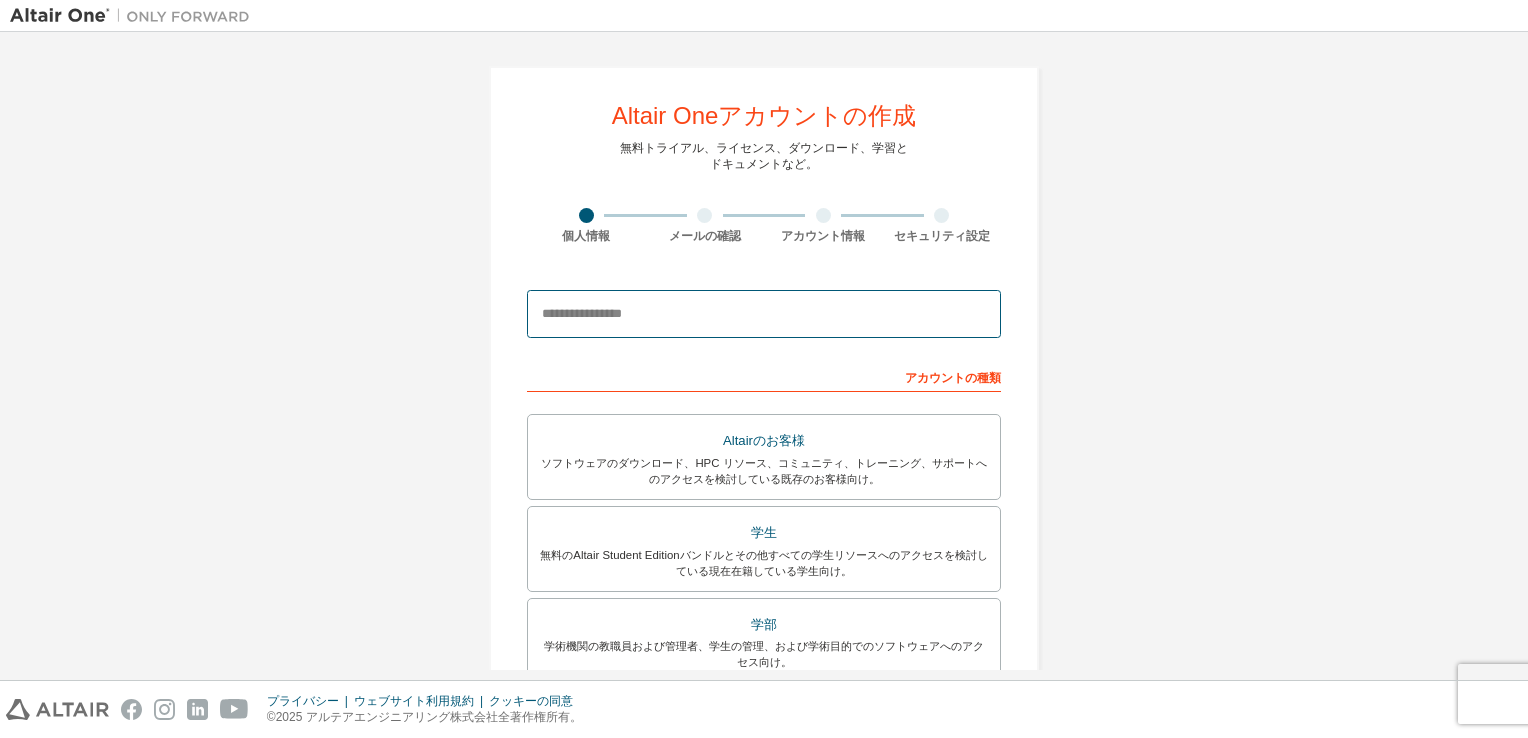 click at bounding box center (764, 314) 